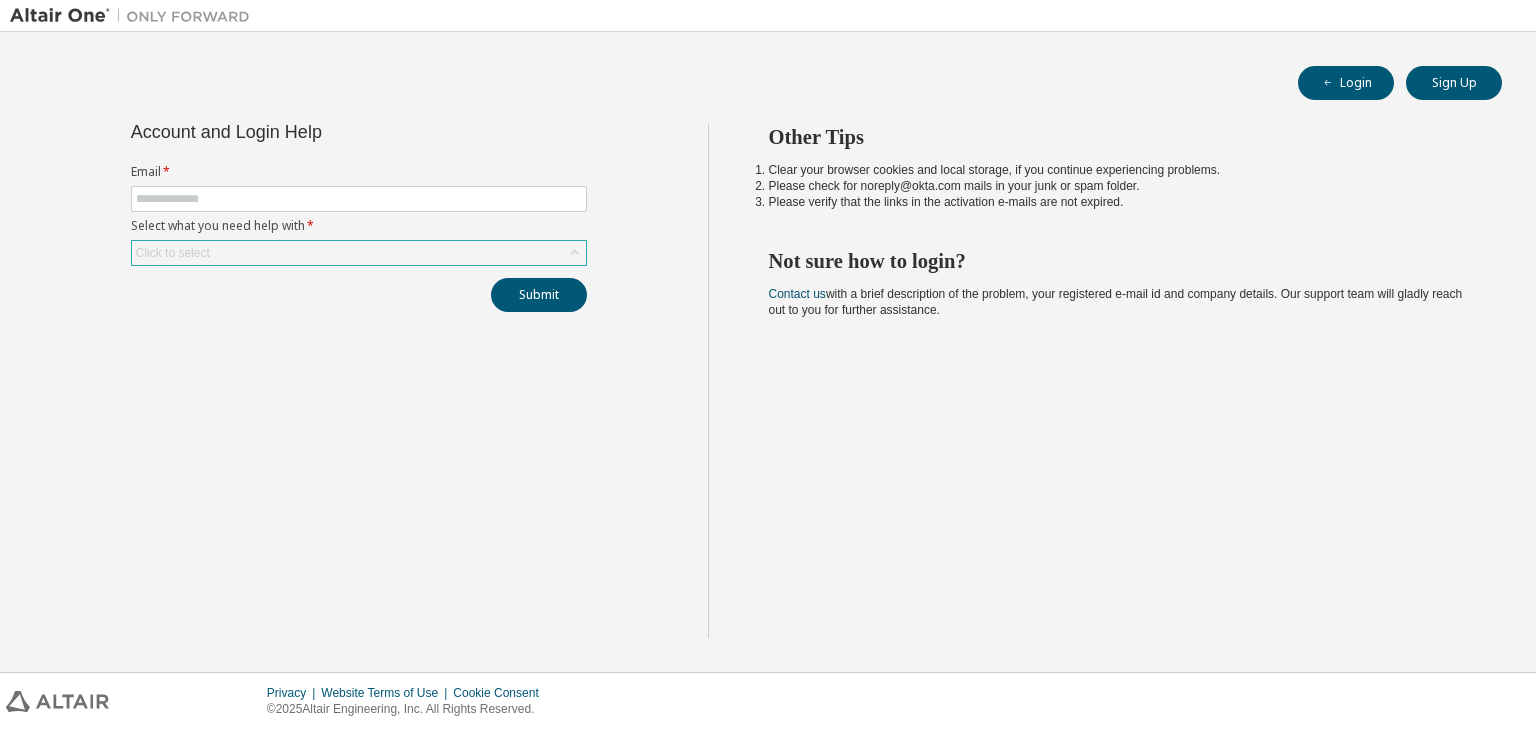 scroll, scrollTop: 0, scrollLeft: 0, axis: both 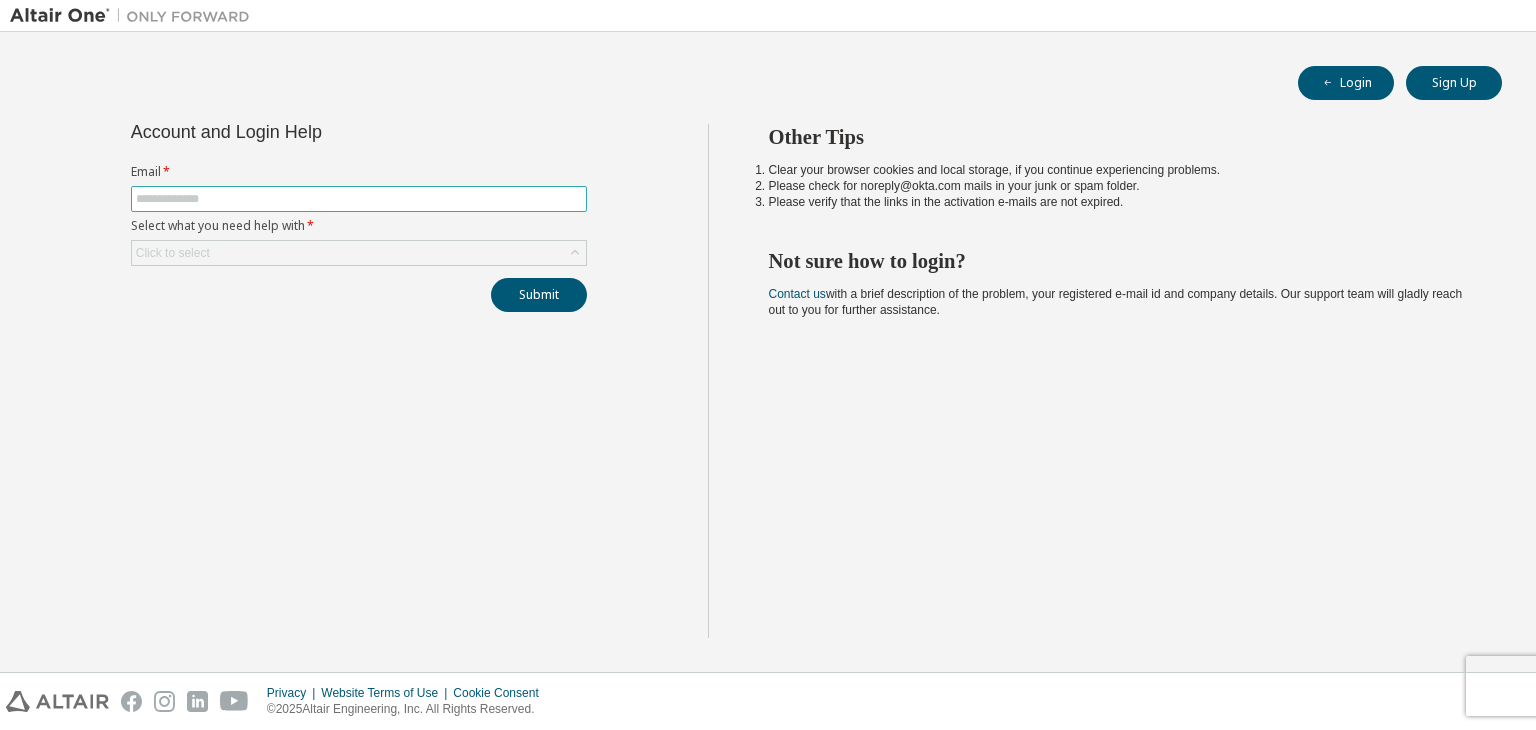 click at bounding box center [359, 199] 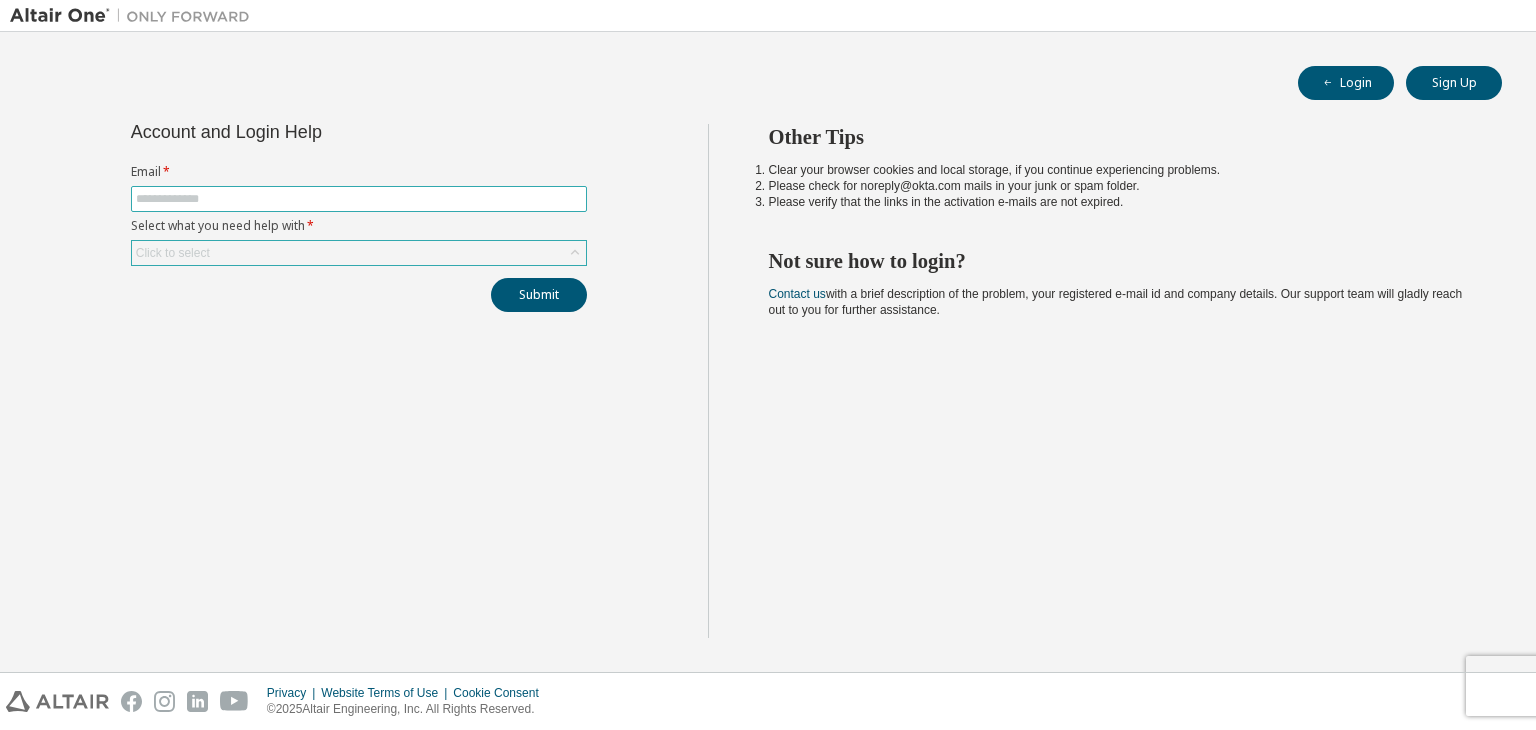 type on "**********" 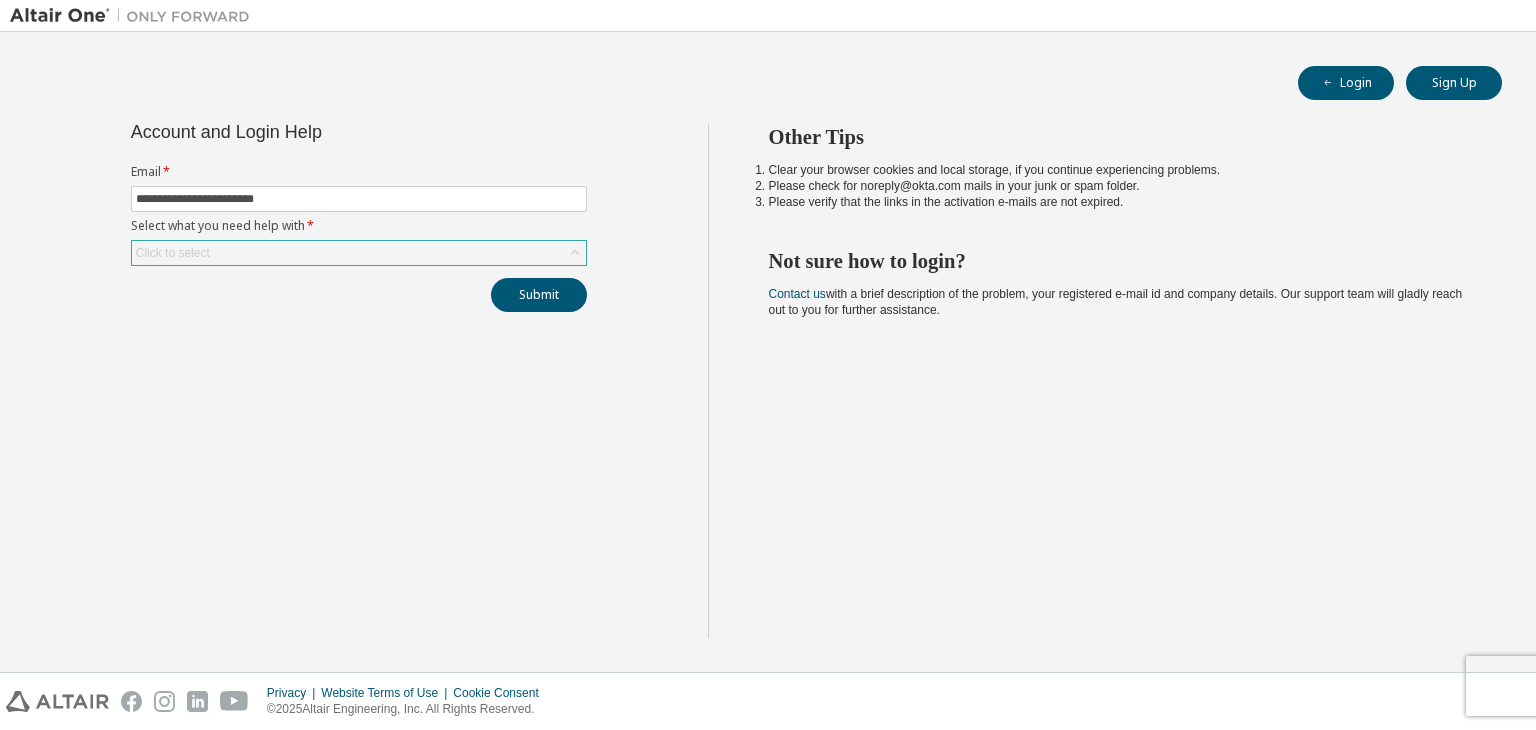 click on "Click to select" at bounding box center (359, 253) 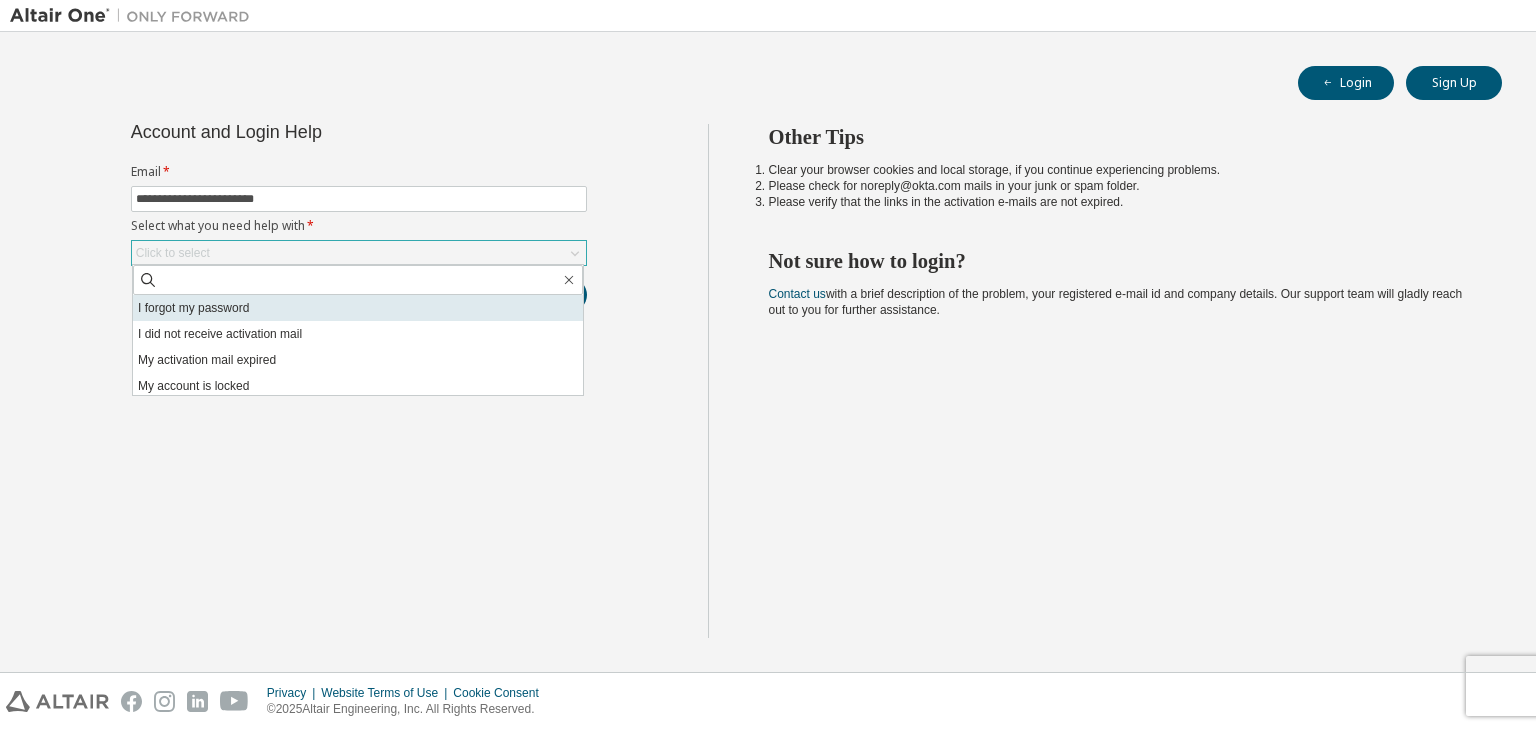 click on "I forgot my password" at bounding box center [358, 308] 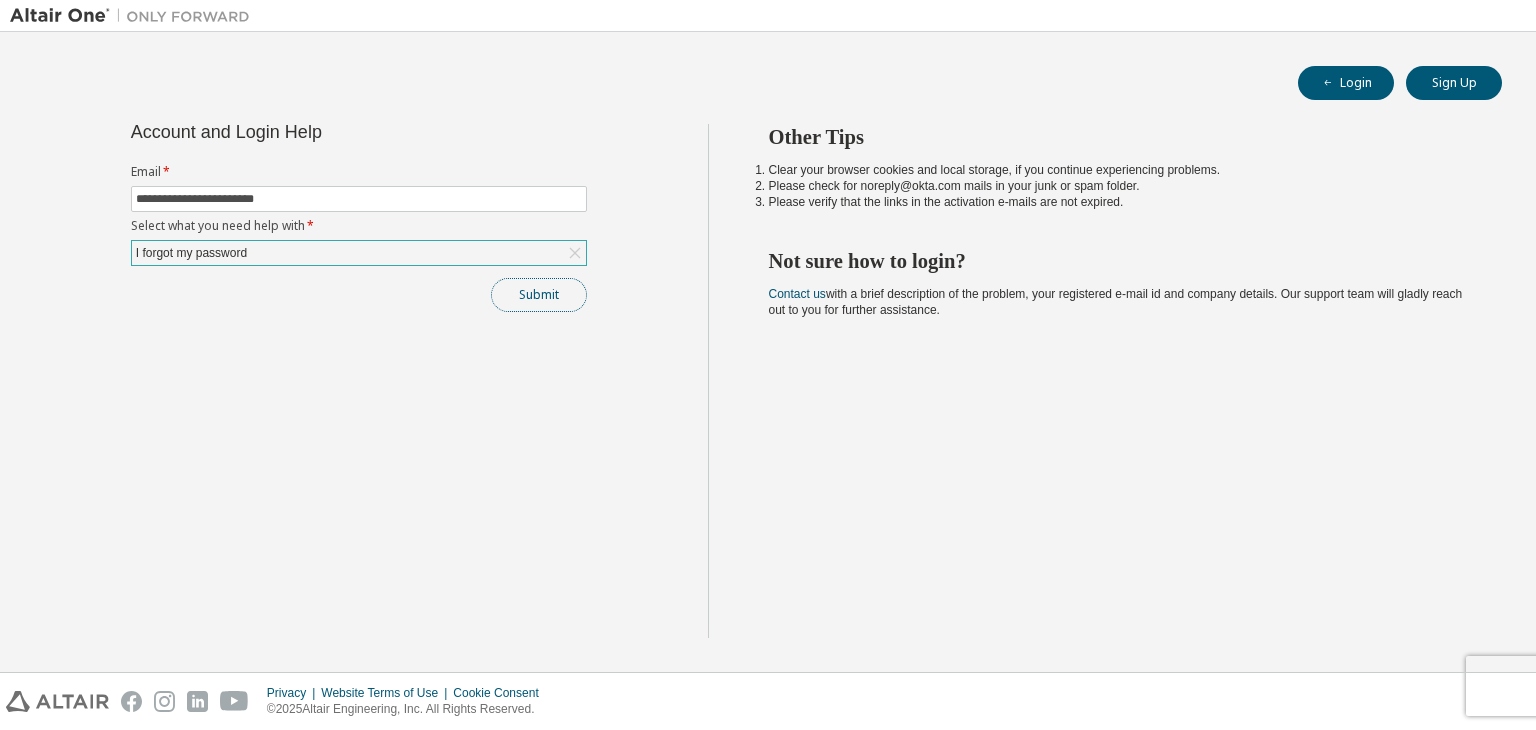click on "Submit" at bounding box center (539, 295) 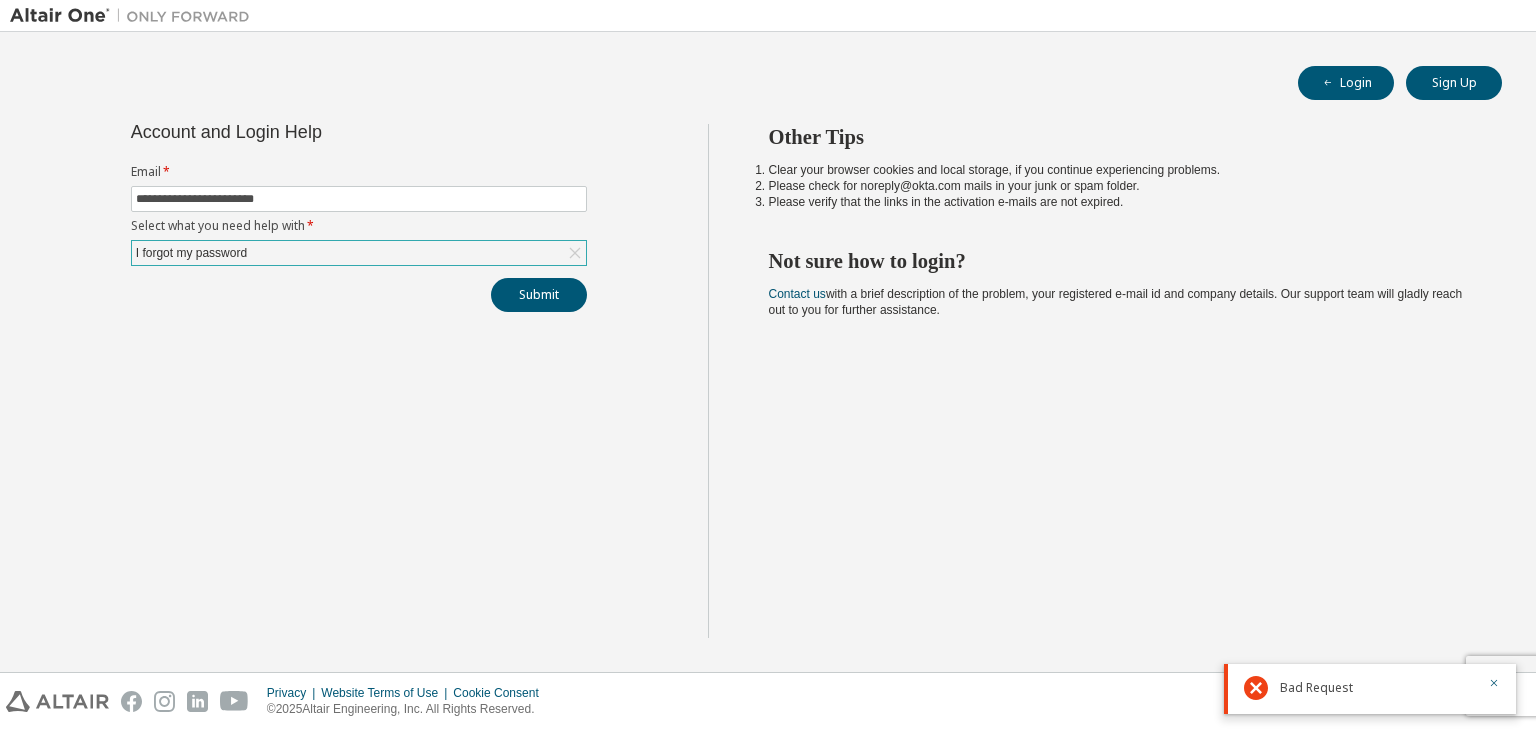 click 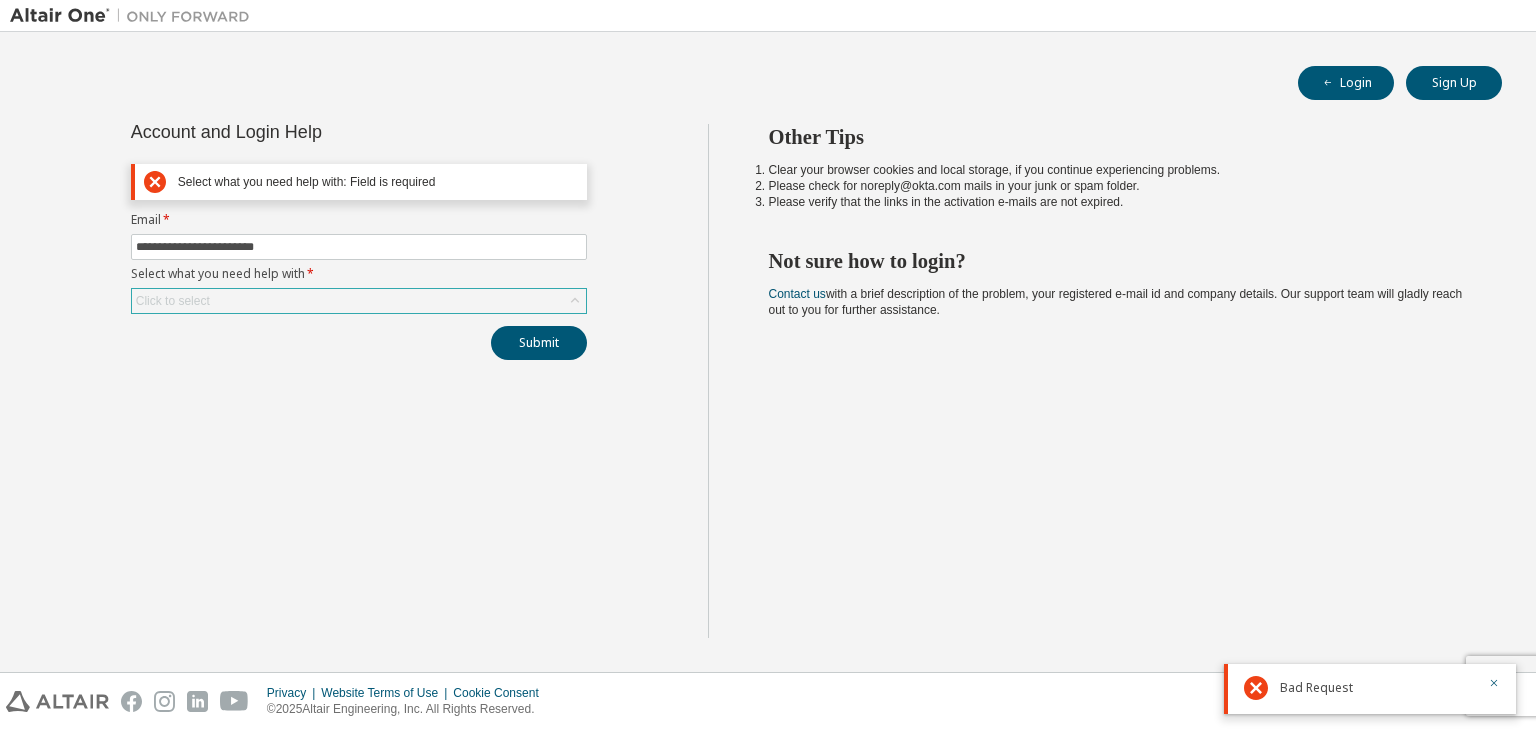 click on "Select what you need help with *" at bounding box center (359, 274) 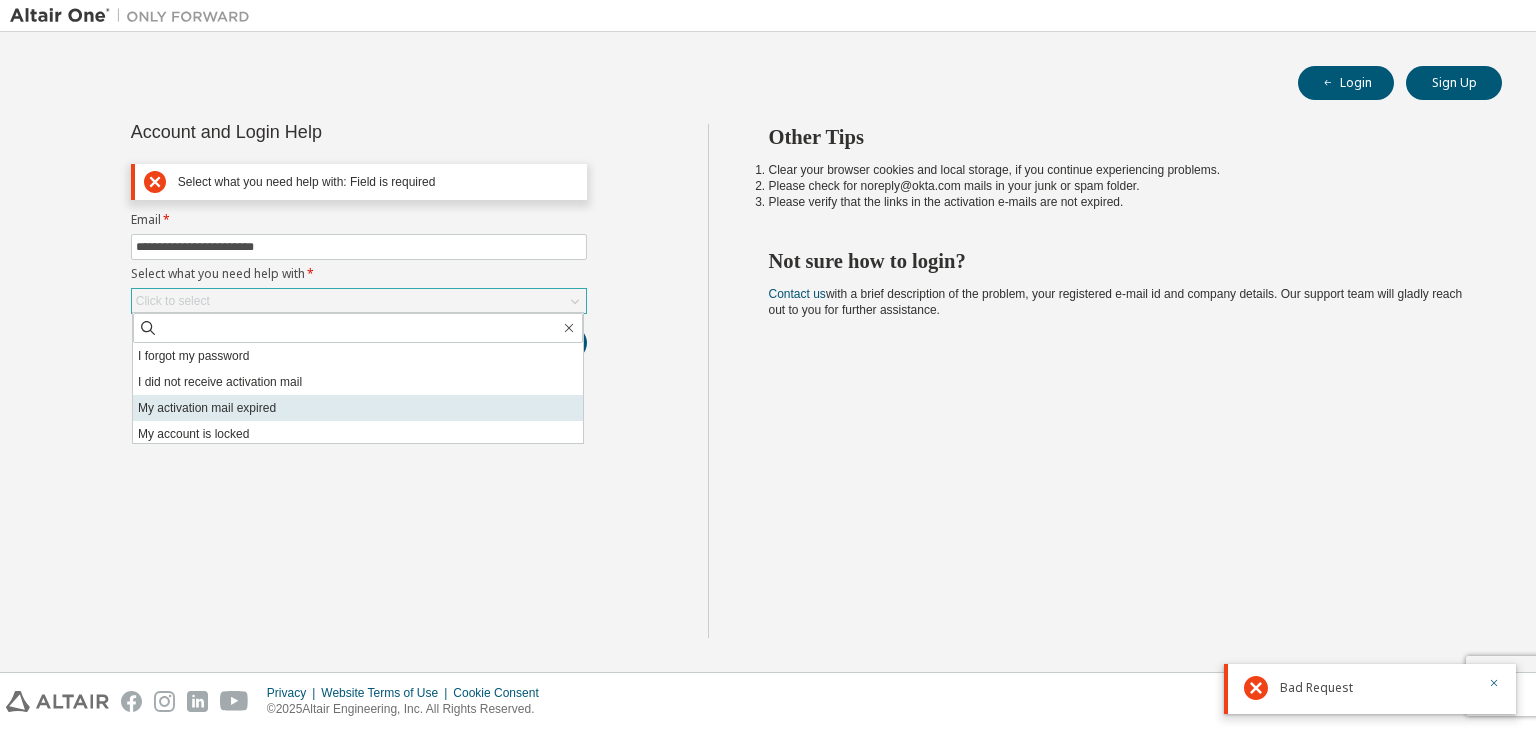 click on "My activation mail expired" at bounding box center [358, 408] 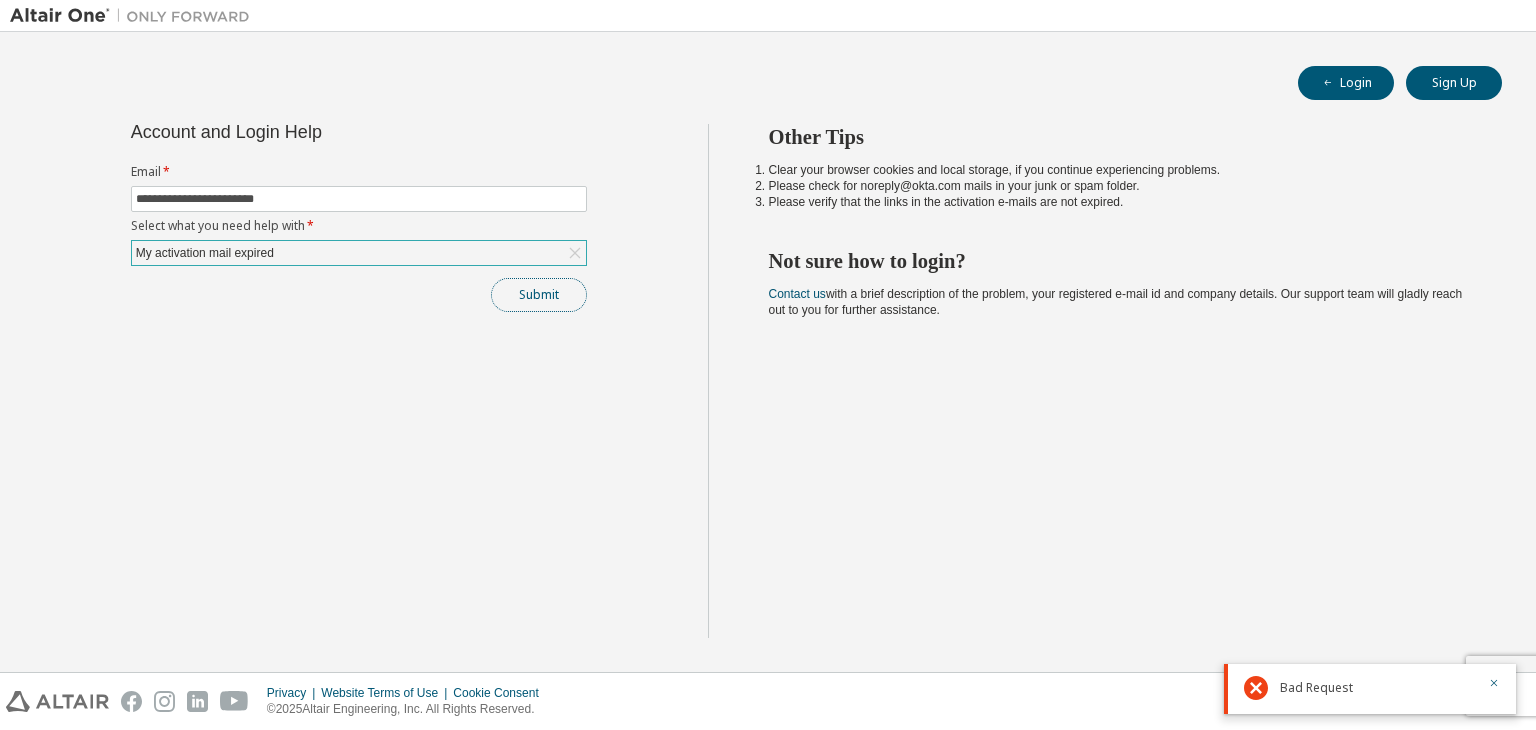 click on "Submit" at bounding box center (539, 295) 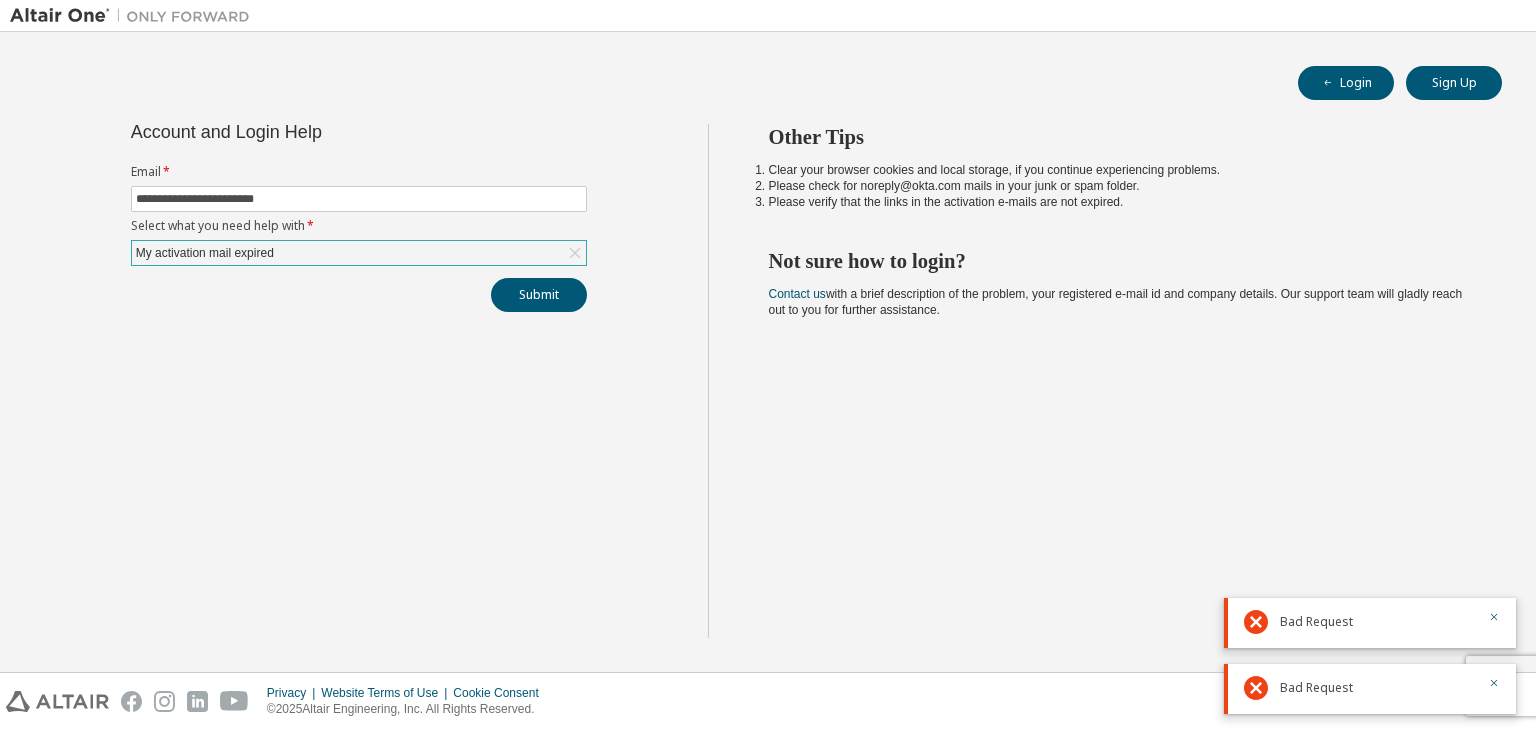 click 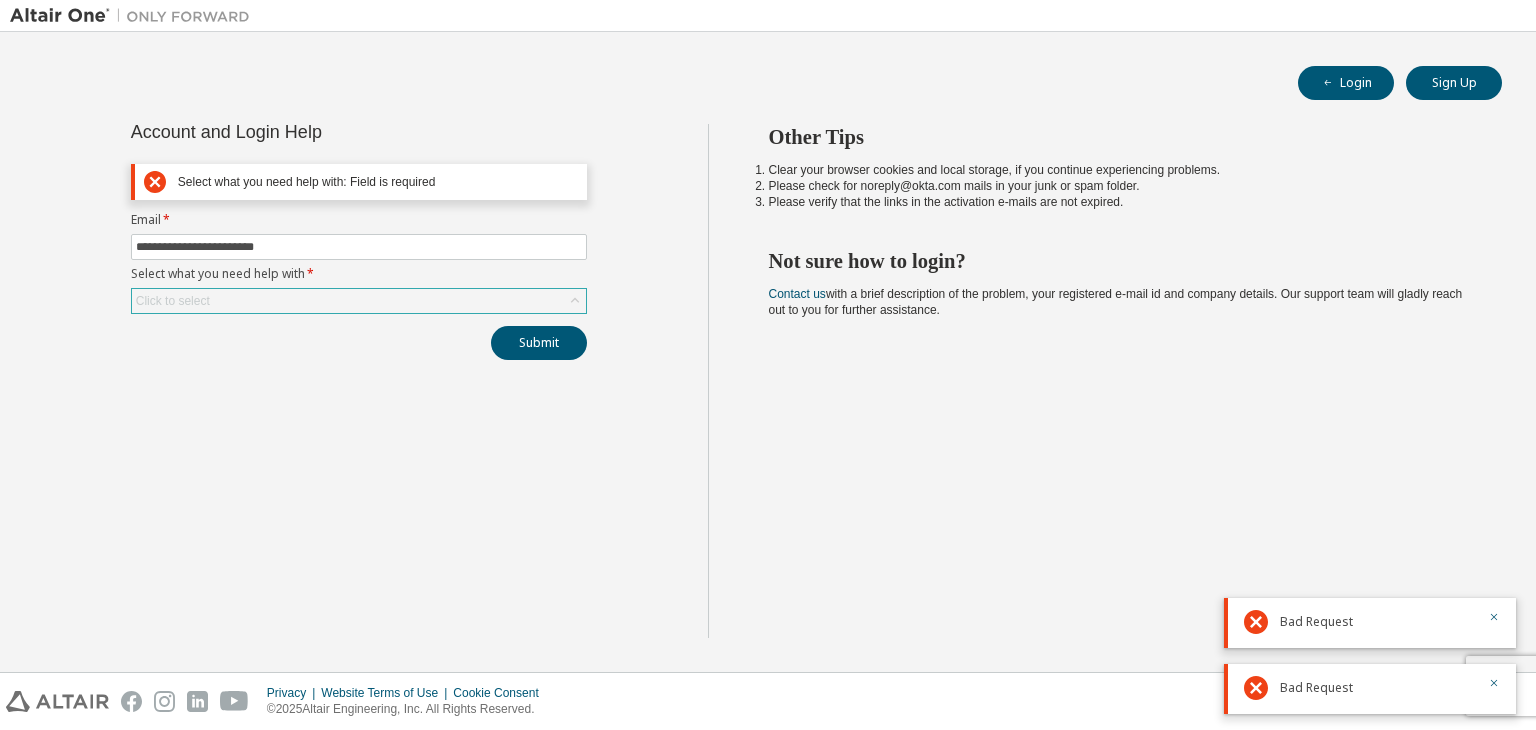 click 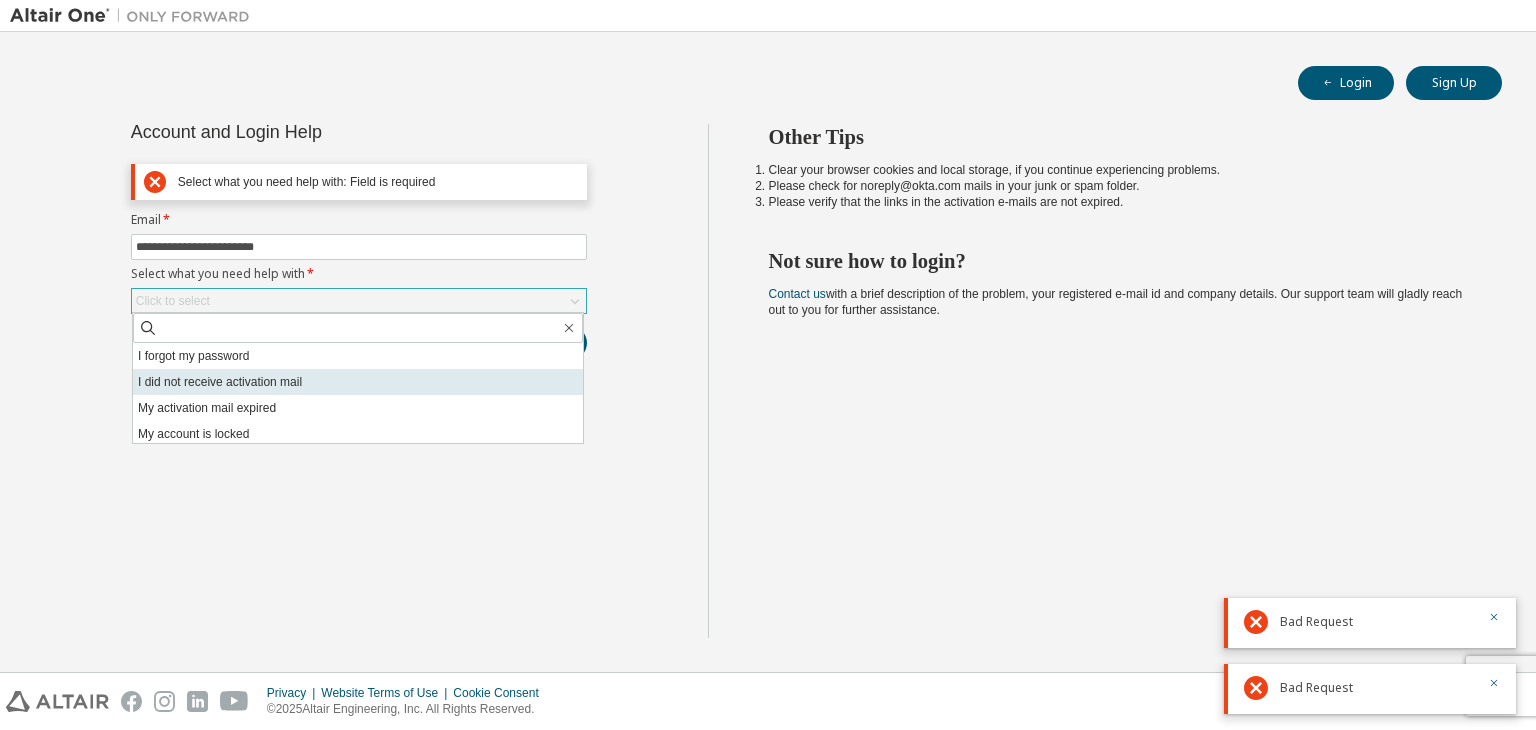 click on "I did not receive activation mail" at bounding box center (358, 382) 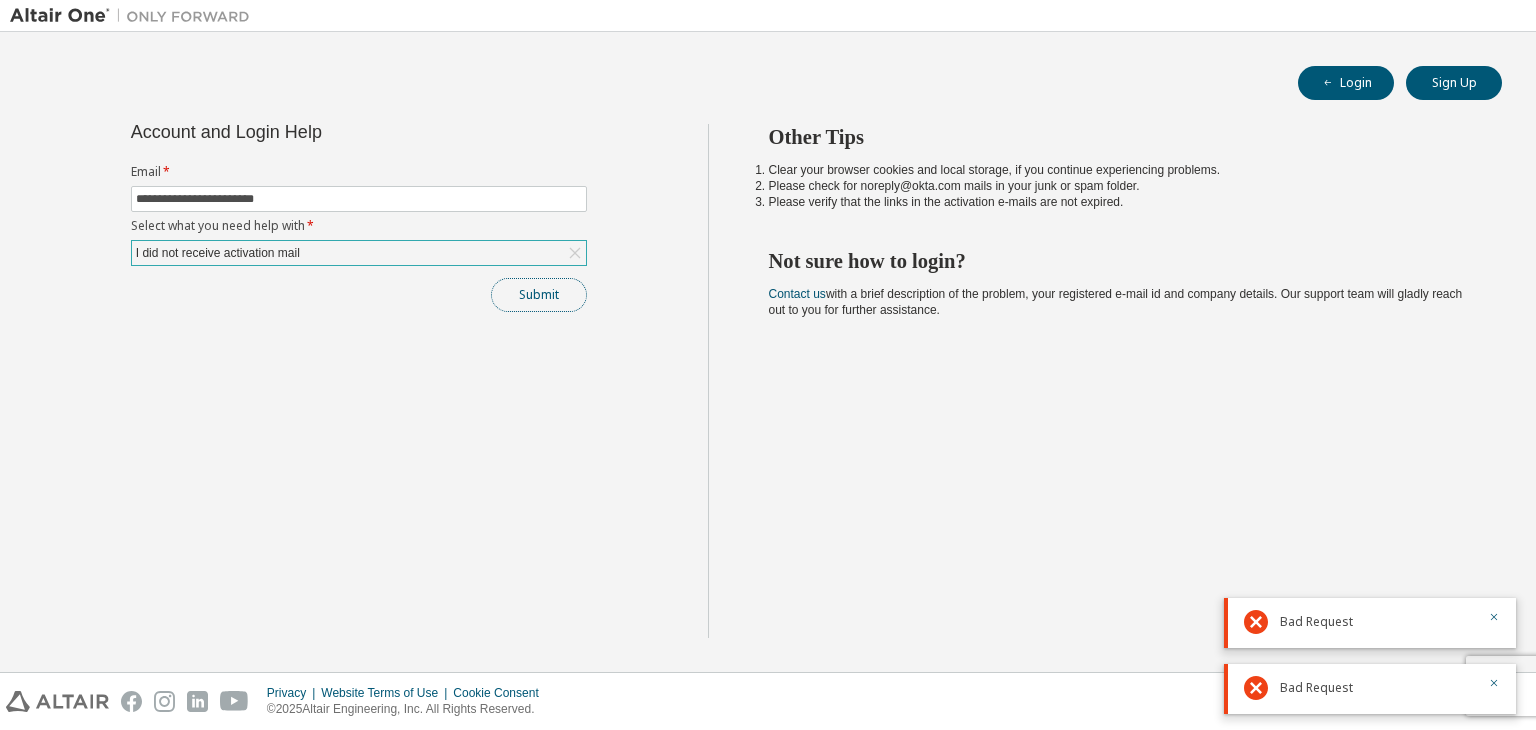 click on "Submit" at bounding box center (539, 295) 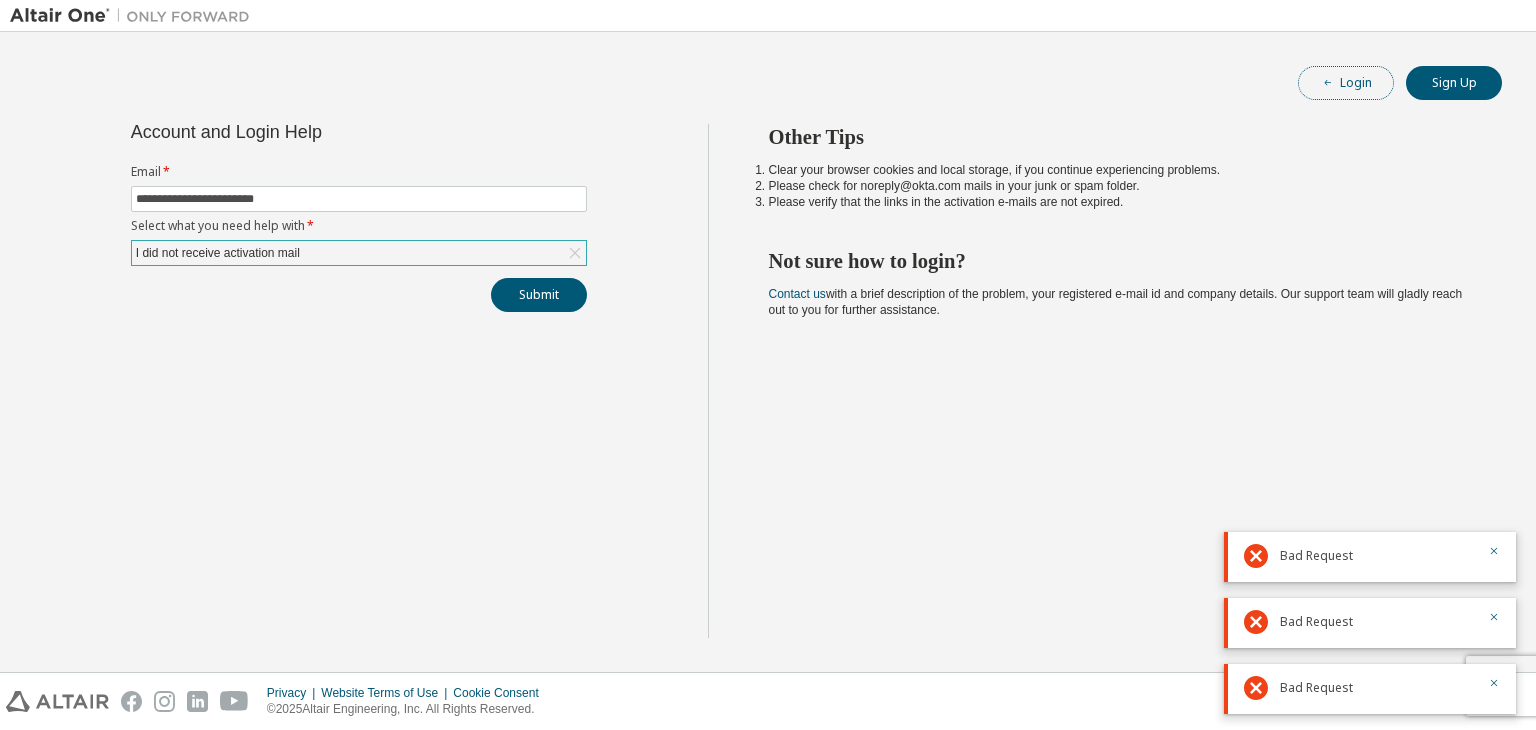 click on "Login" at bounding box center [1346, 83] 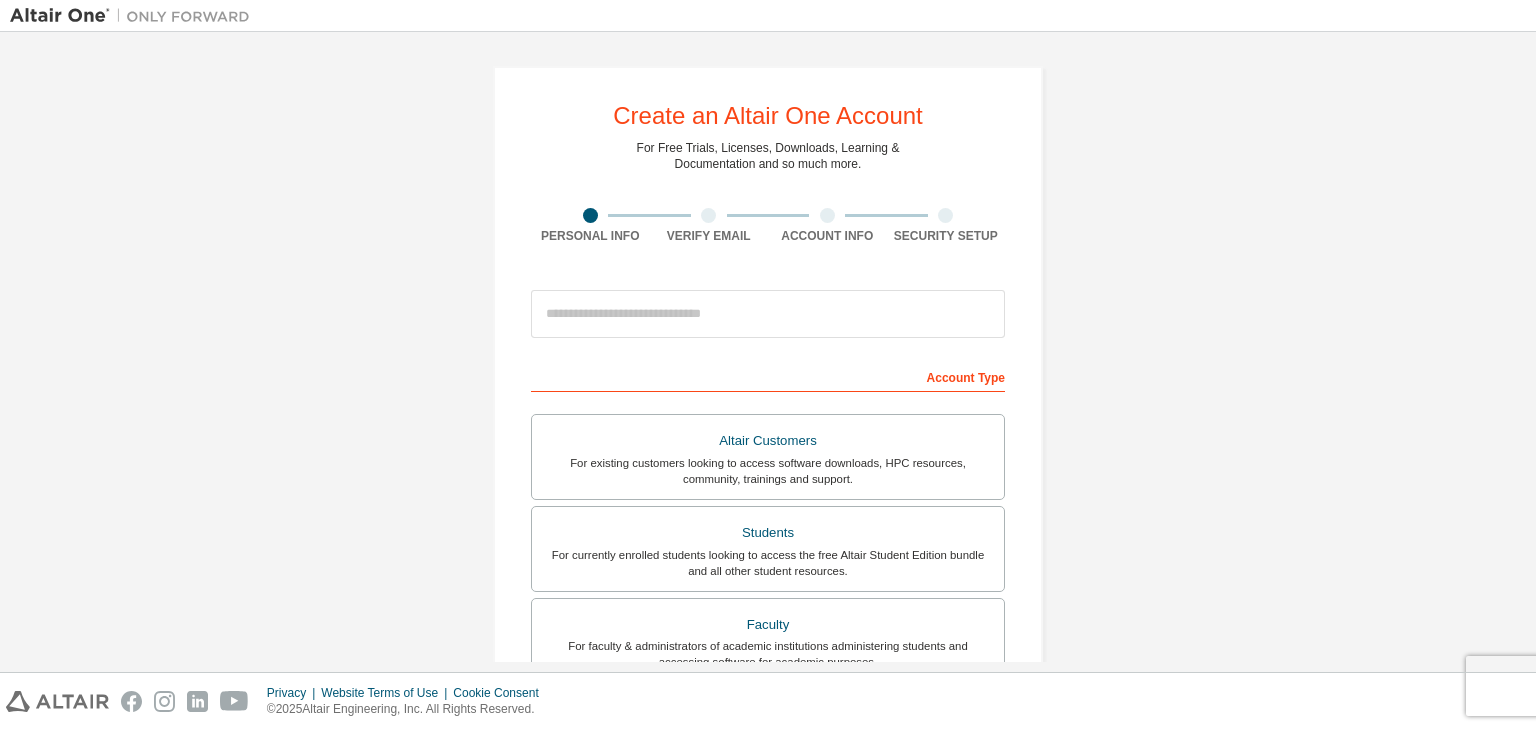 scroll, scrollTop: 0, scrollLeft: 0, axis: both 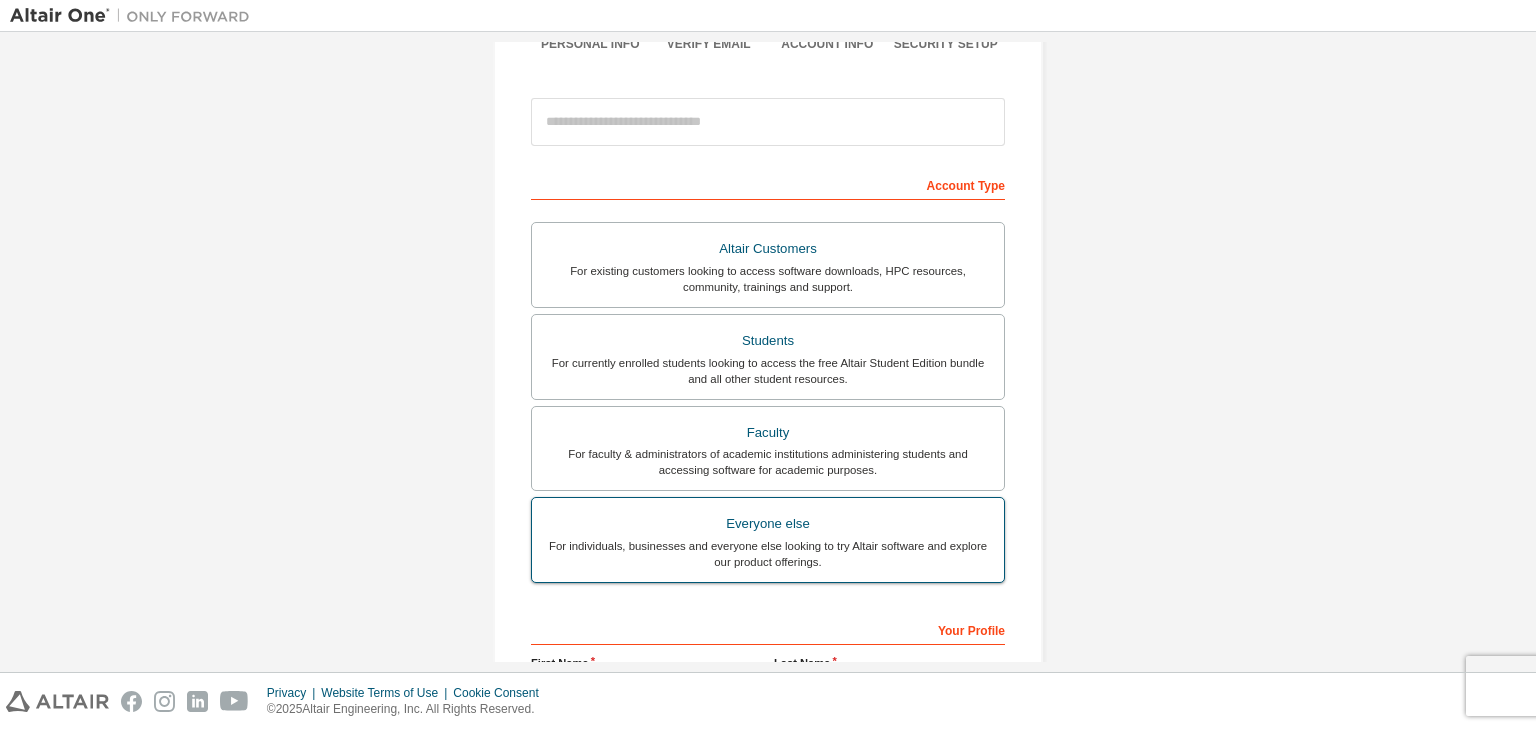 click on "For individuals, businesses and everyone else looking to try Altair software and explore our product offerings." at bounding box center (768, 554) 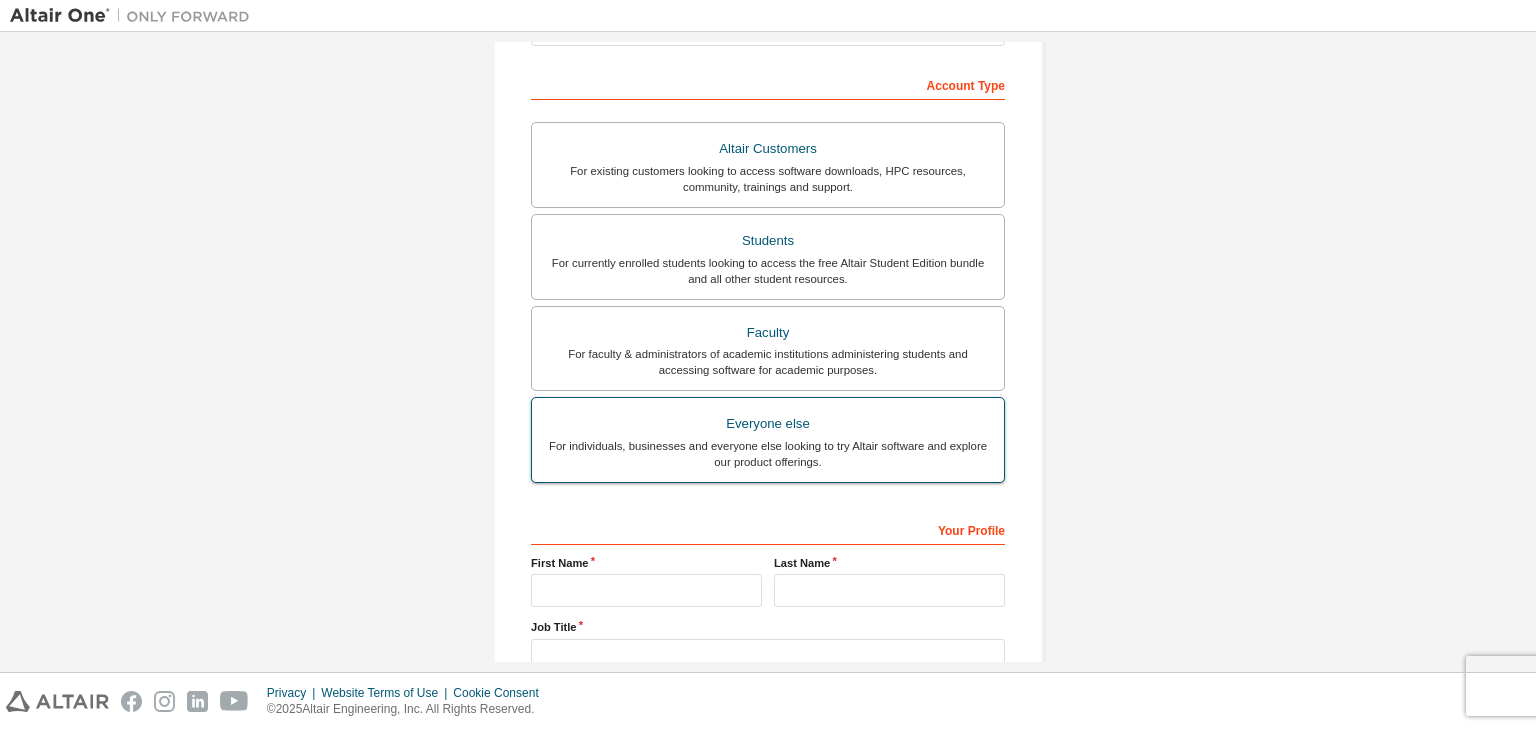 scroll, scrollTop: 314, scrollLeft: 0, axis: vertical 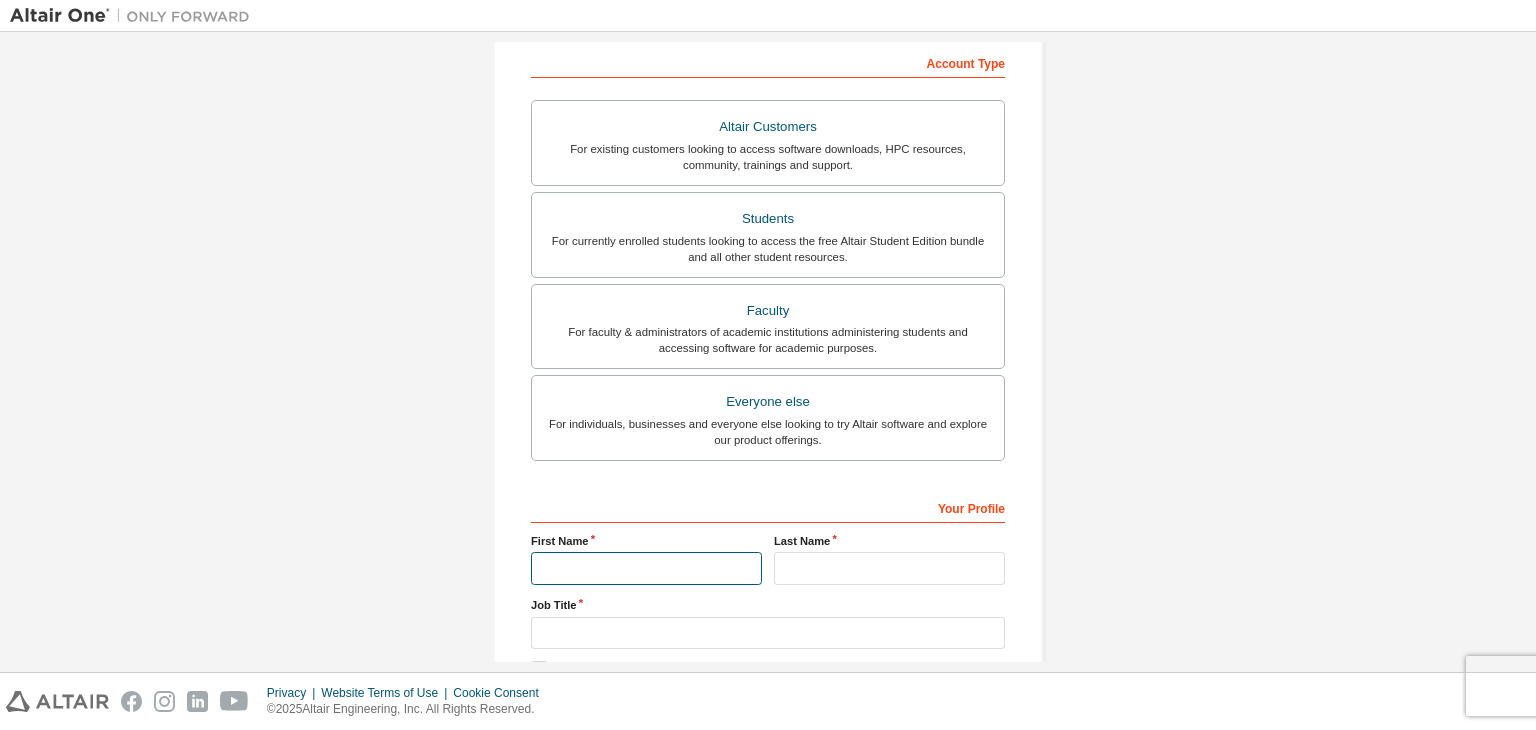 click at bounding box center (646, 568) 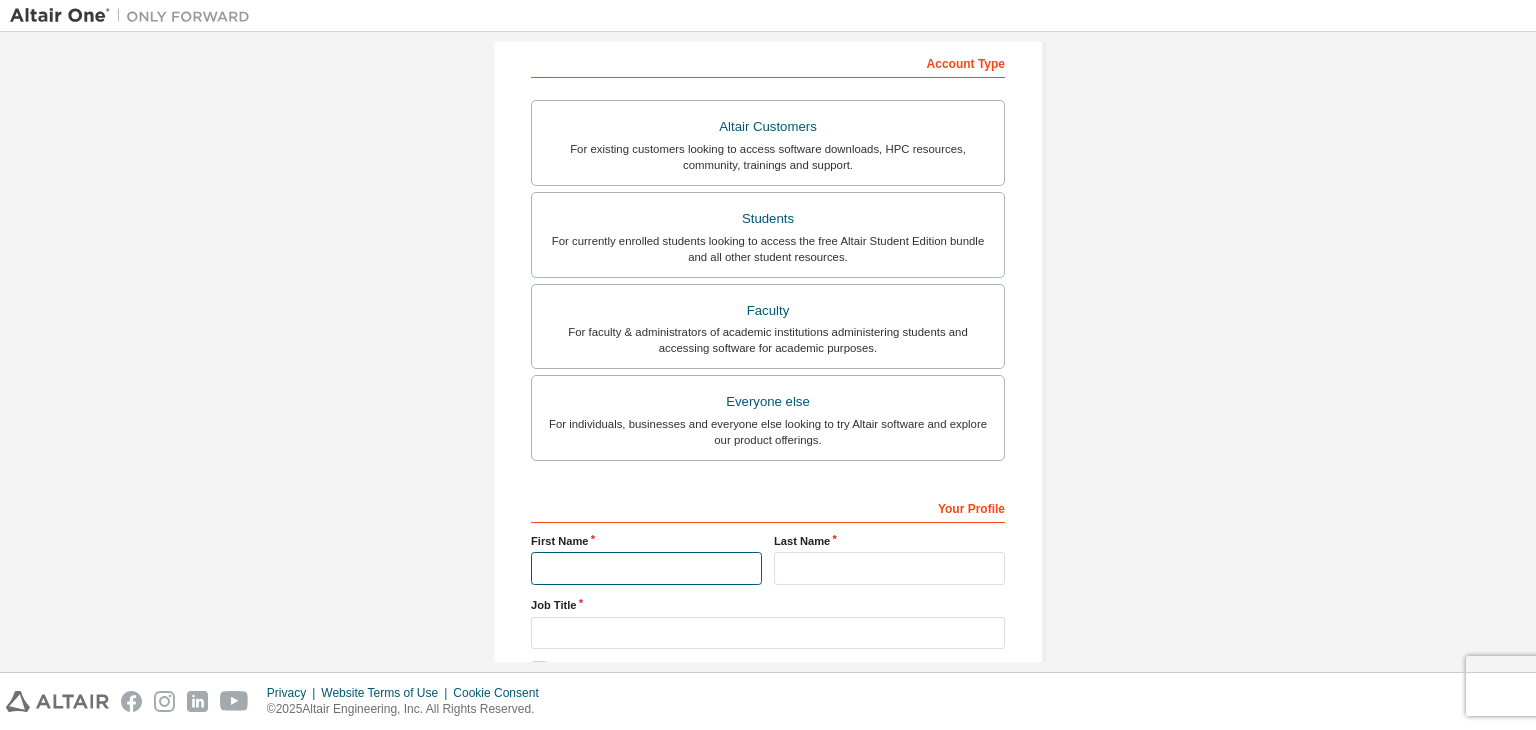 type on "*******" 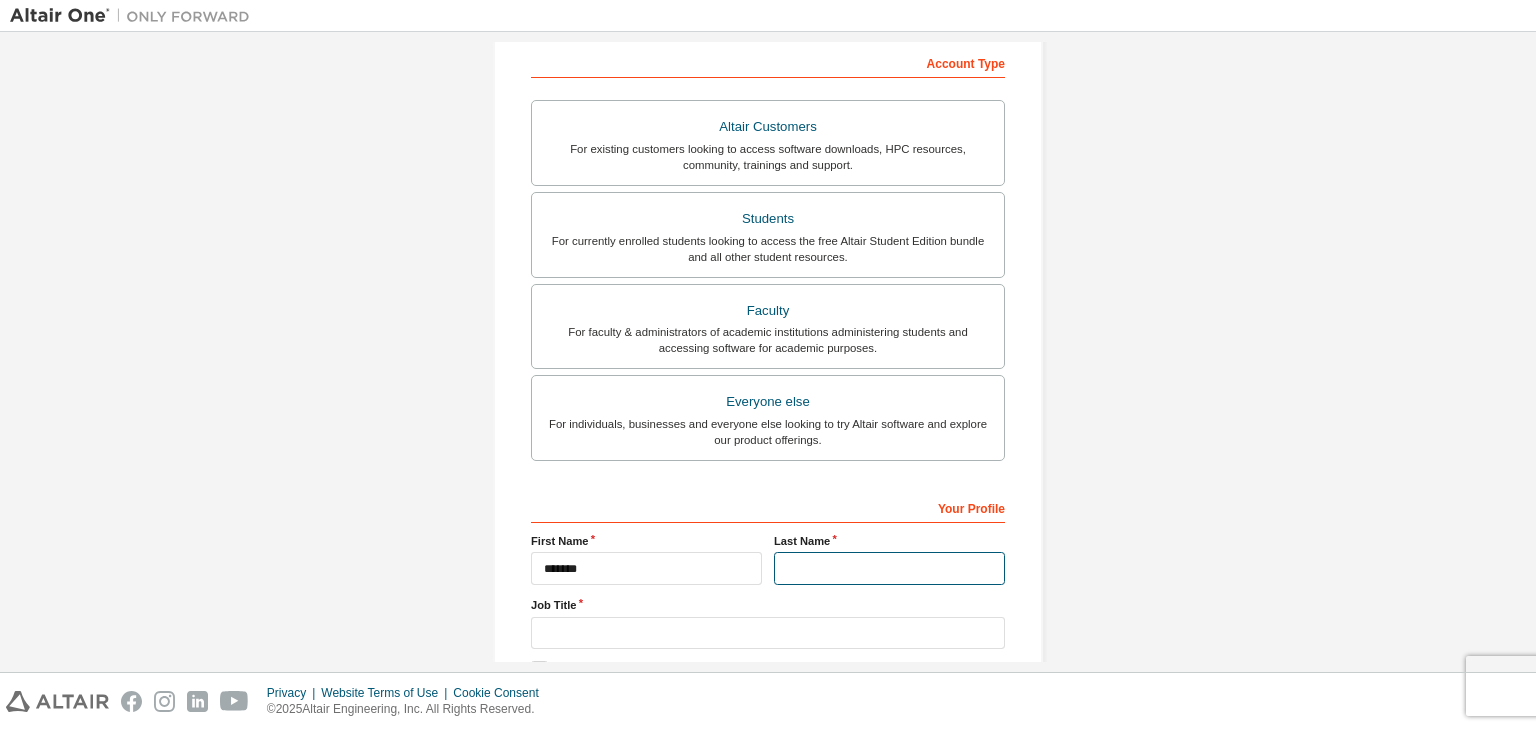 click at bounding box center (889, 568) 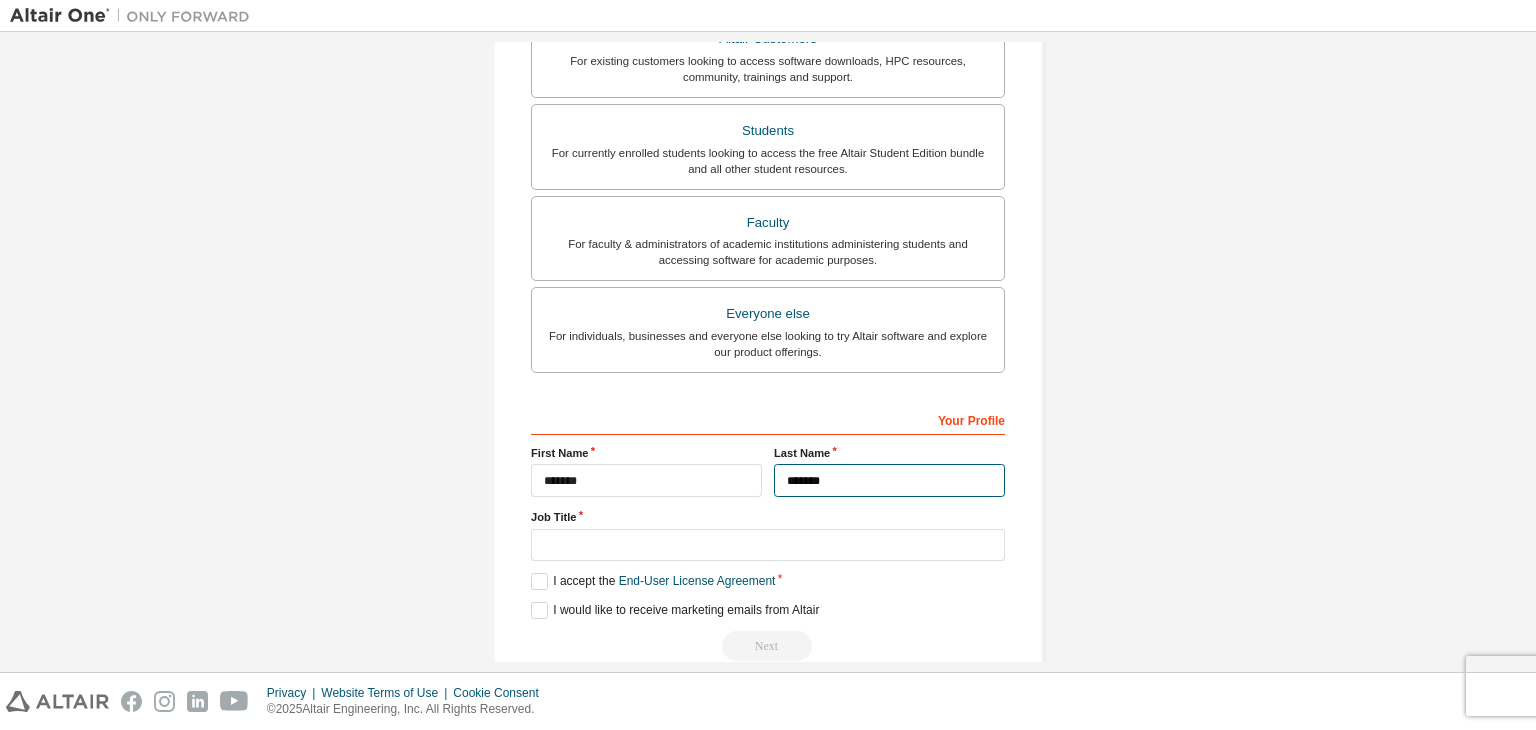scroll, scrollTop: 416, scrollLeft: 0, axis: vertical 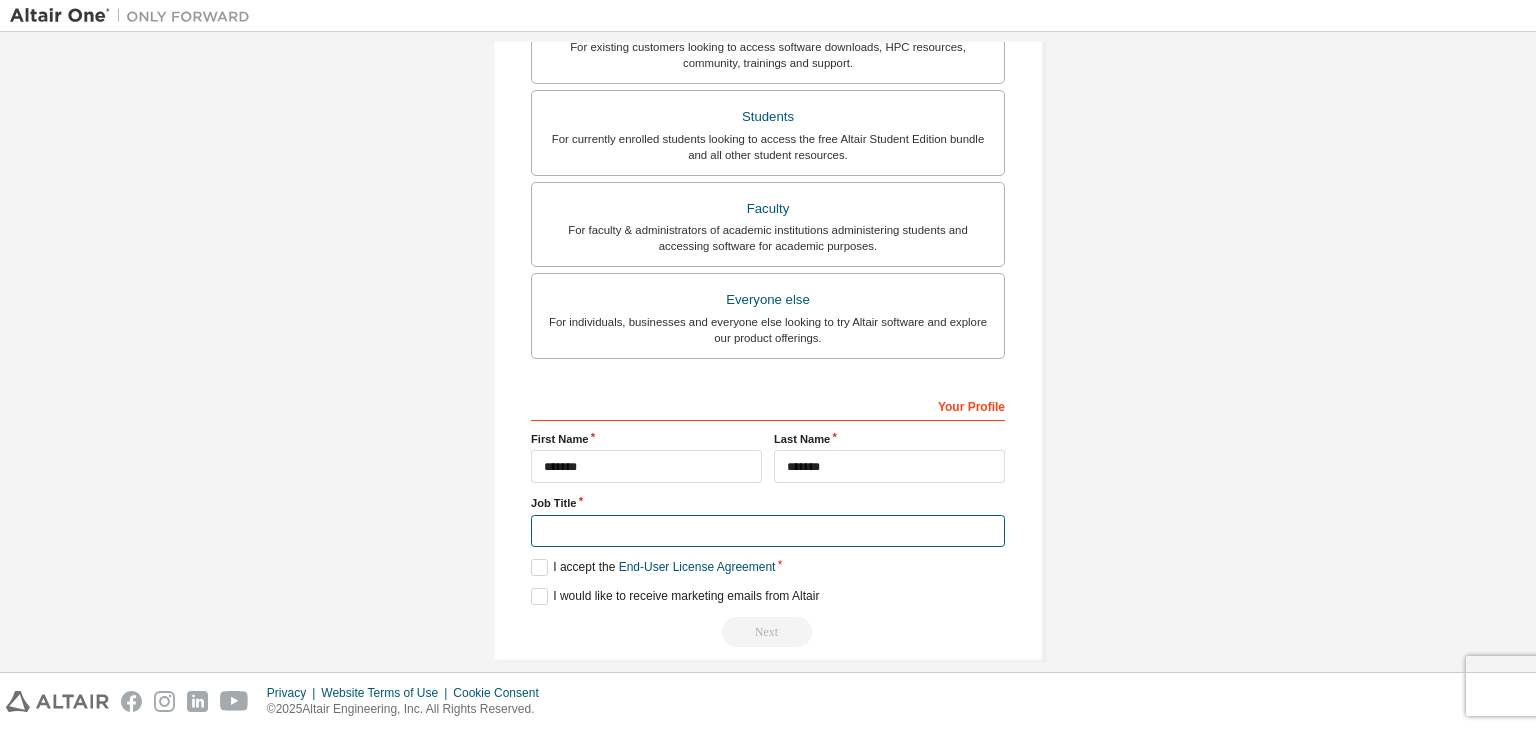 click at bounding box center [768, 531] 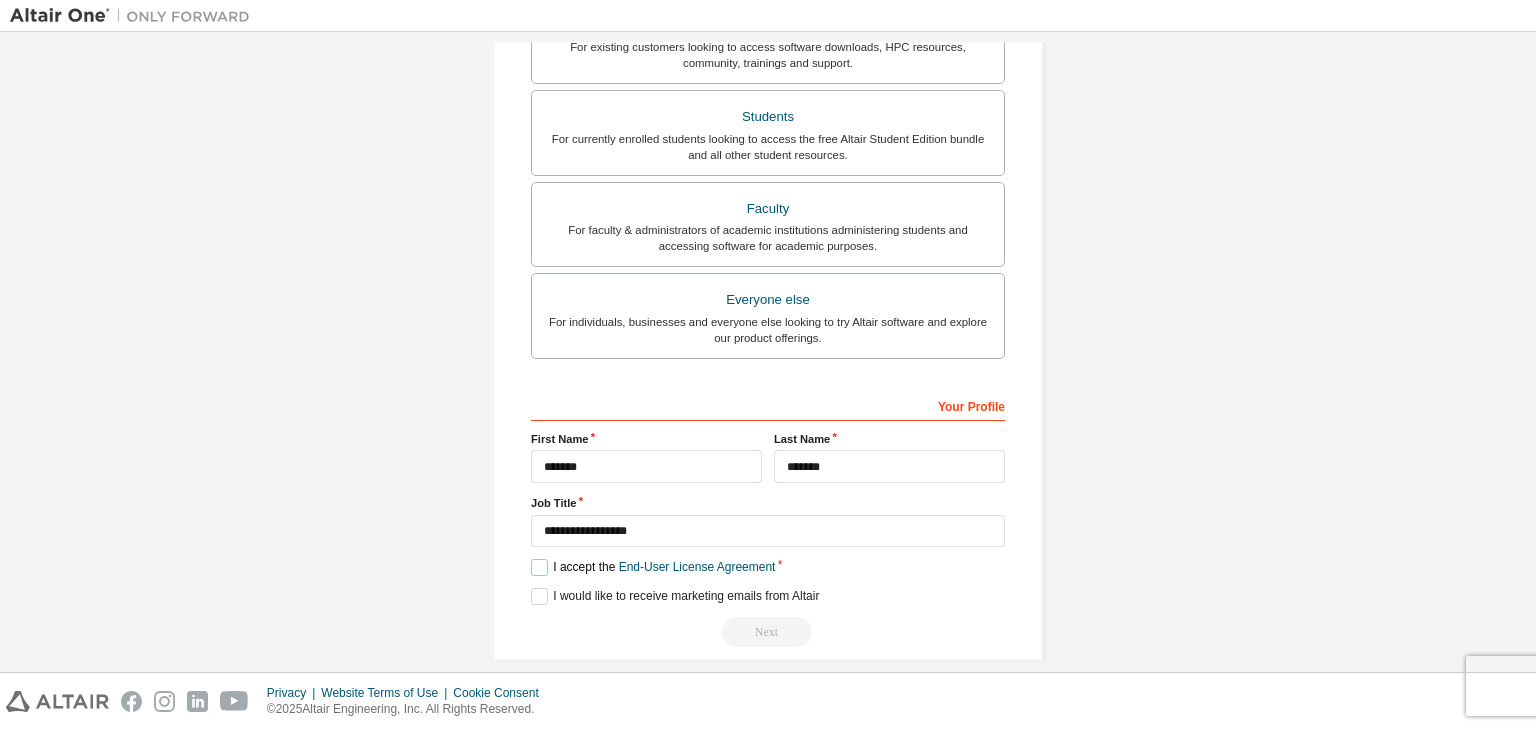 click on "I accept the    End-User License Agreement" at bounding box center (653, 567) 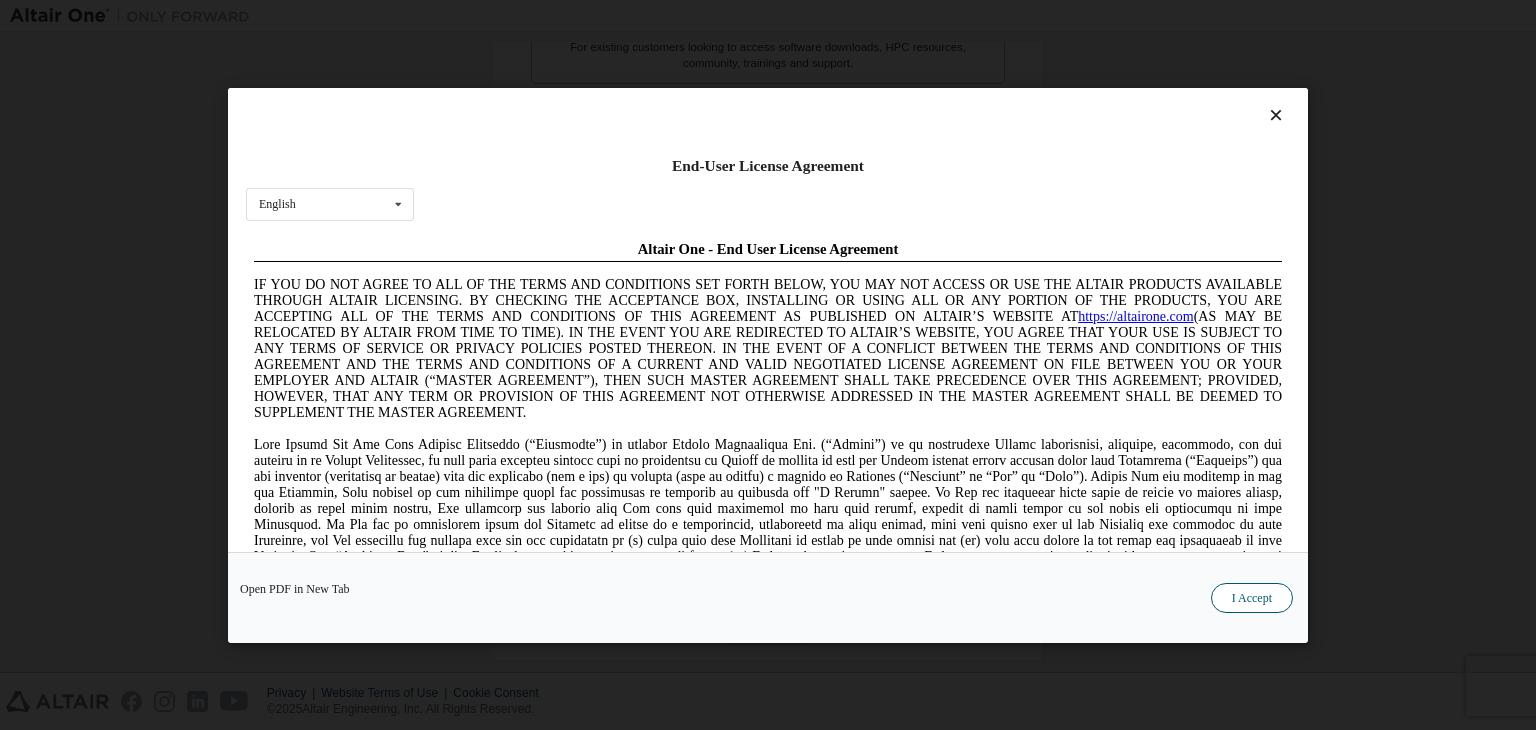 scroll, scrollTop: 0, scrollLeft: 0, axis: both 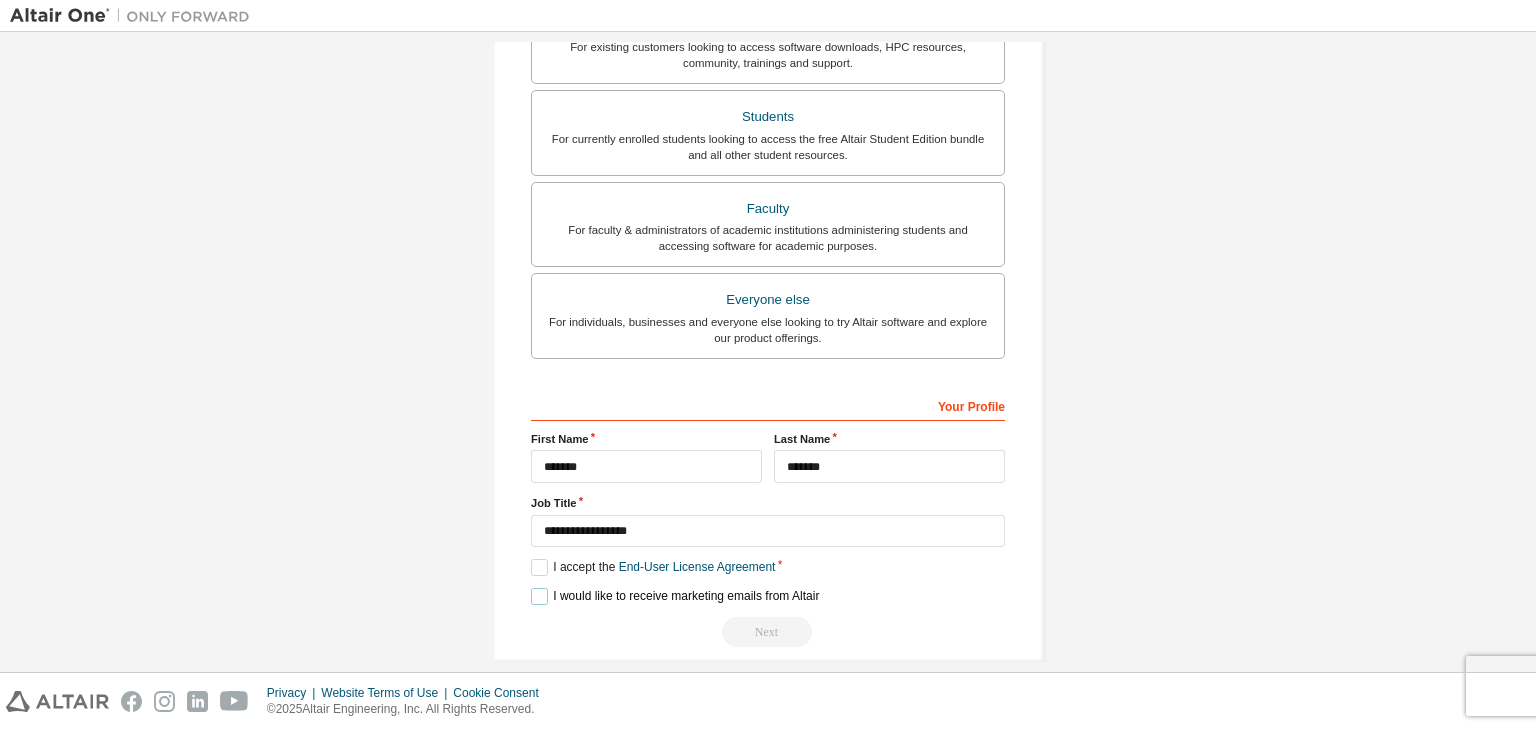 click on "I would like to receive marketing emails from Altair" at bounding box center [675, 596] 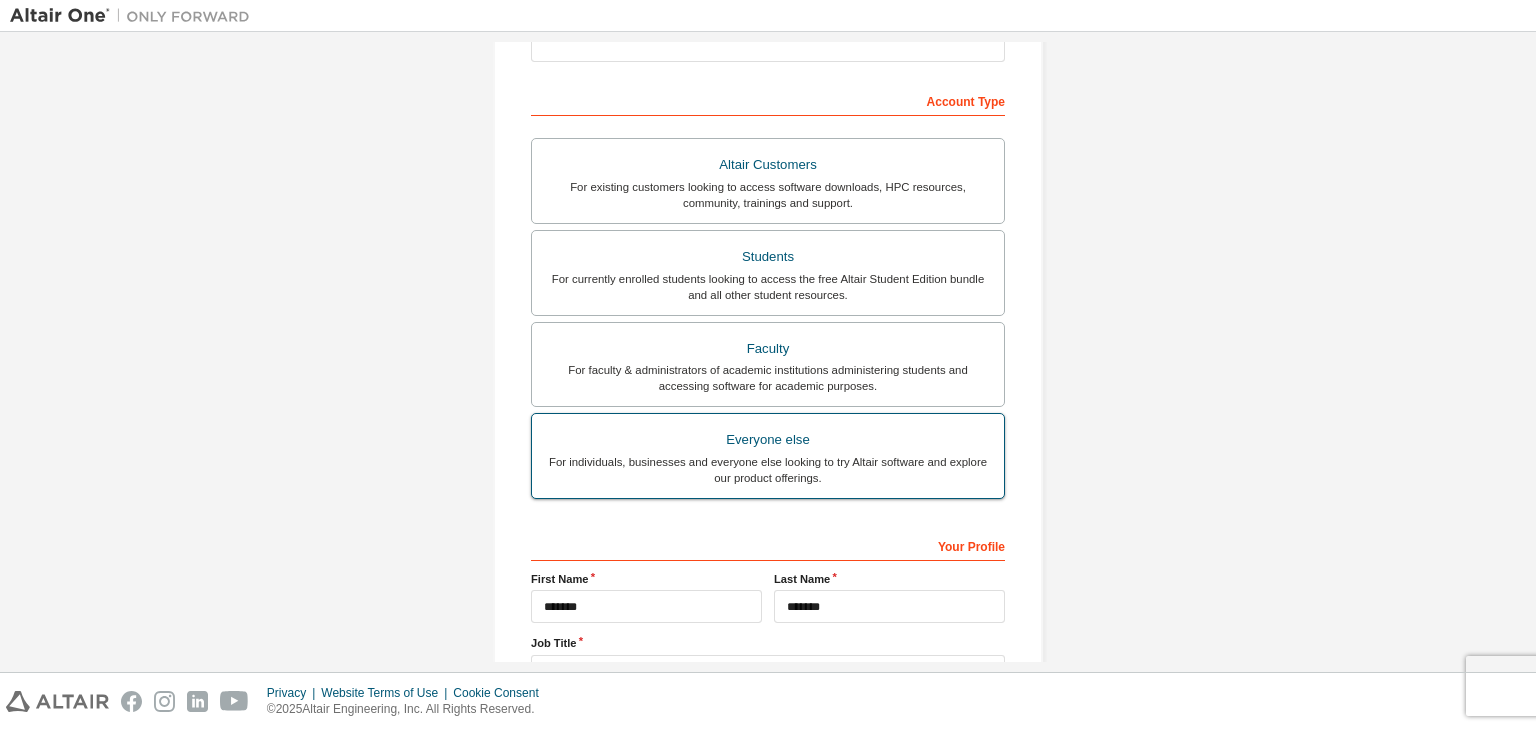 scroll, scrollTop: 435, scrollLeft: 0, axis: vertical 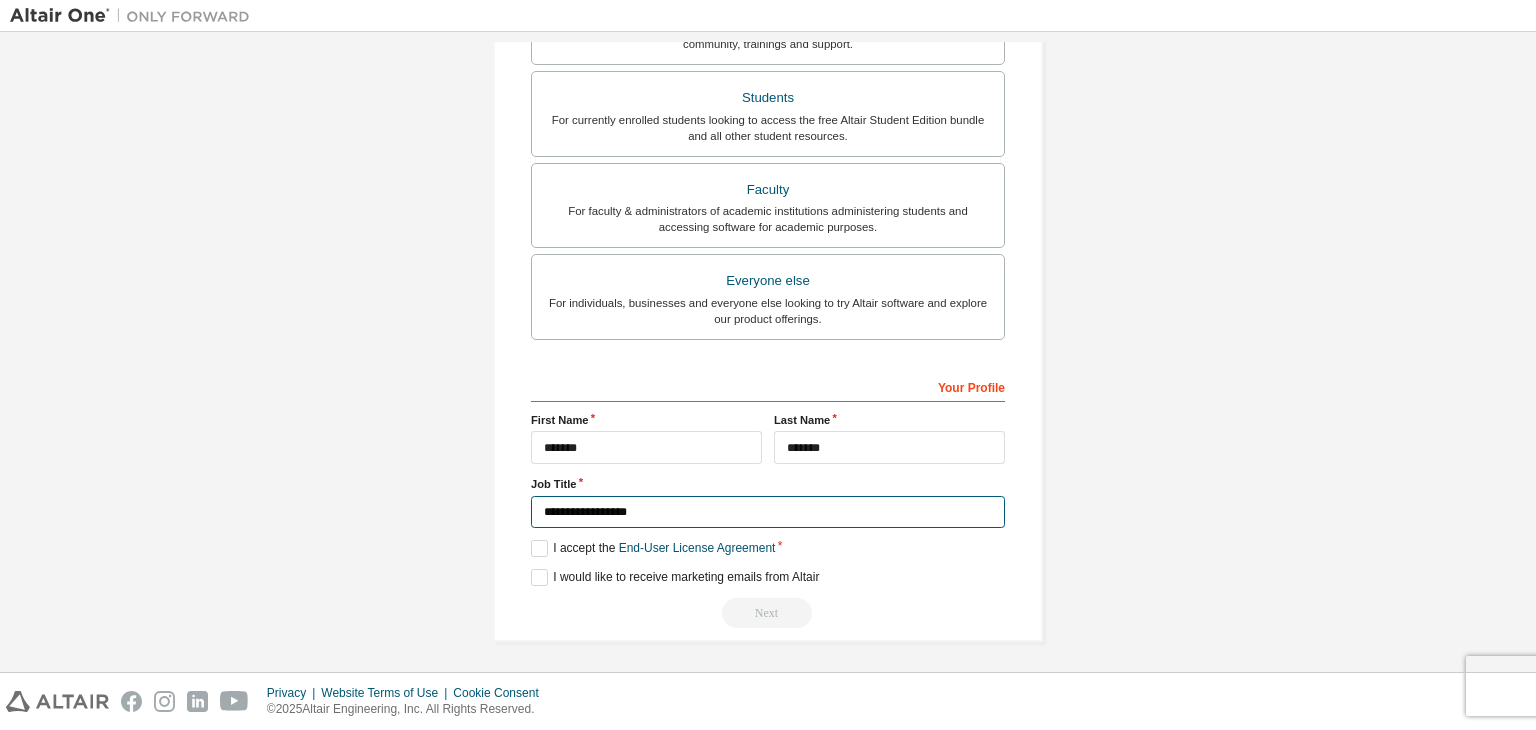 click on "**********" at bounding box center [768, 512] 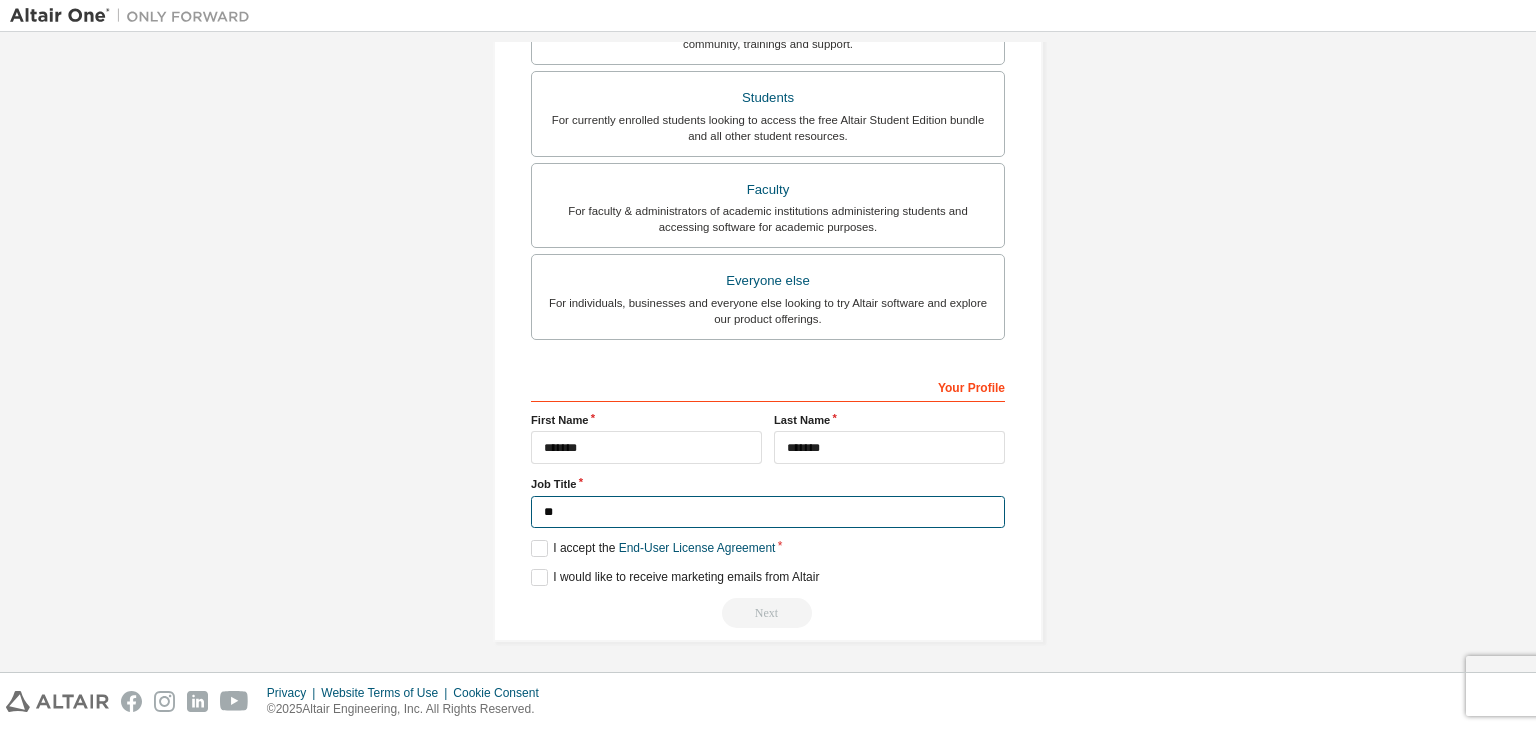type on "*" 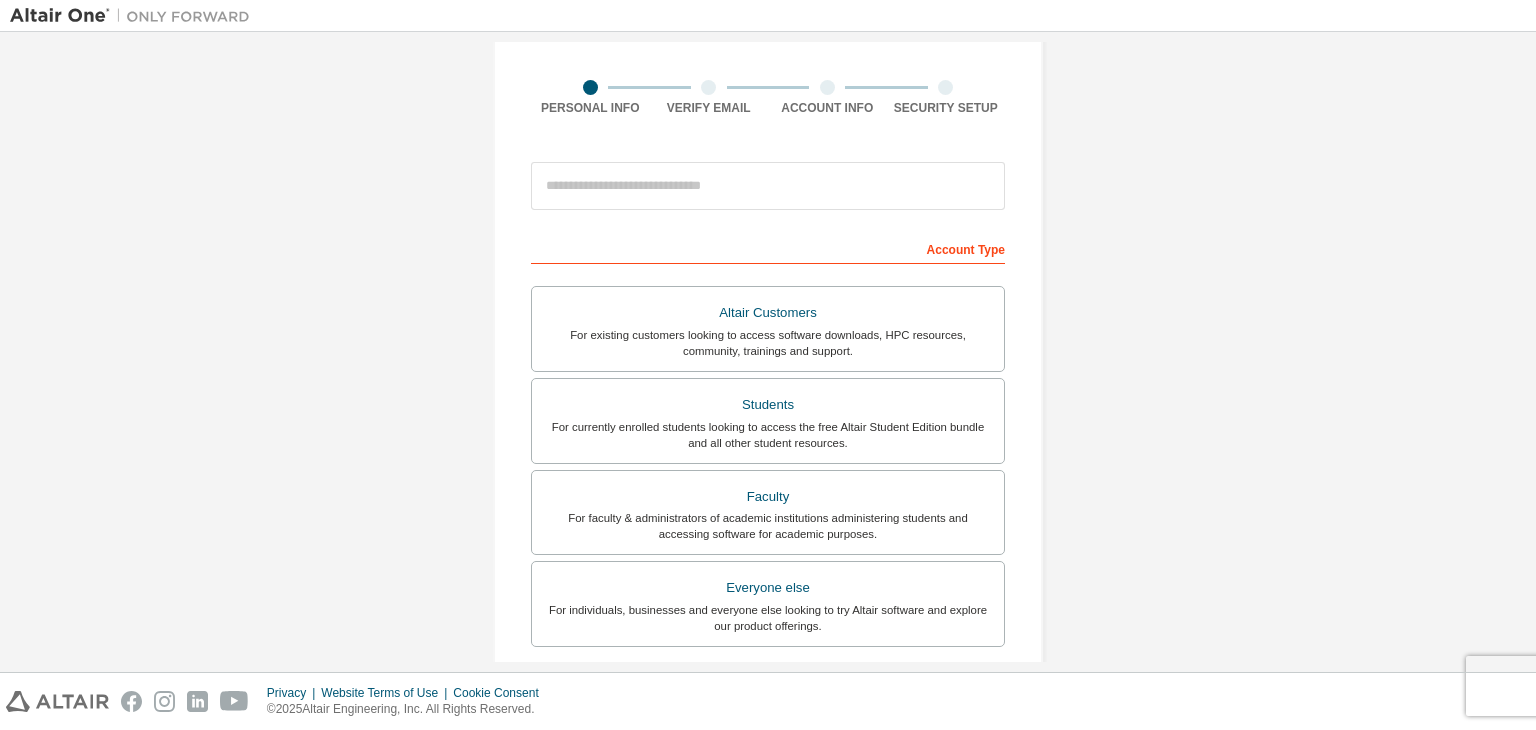 scroll, scrollTop: 127, scrollLeft: 0, axis: vertical 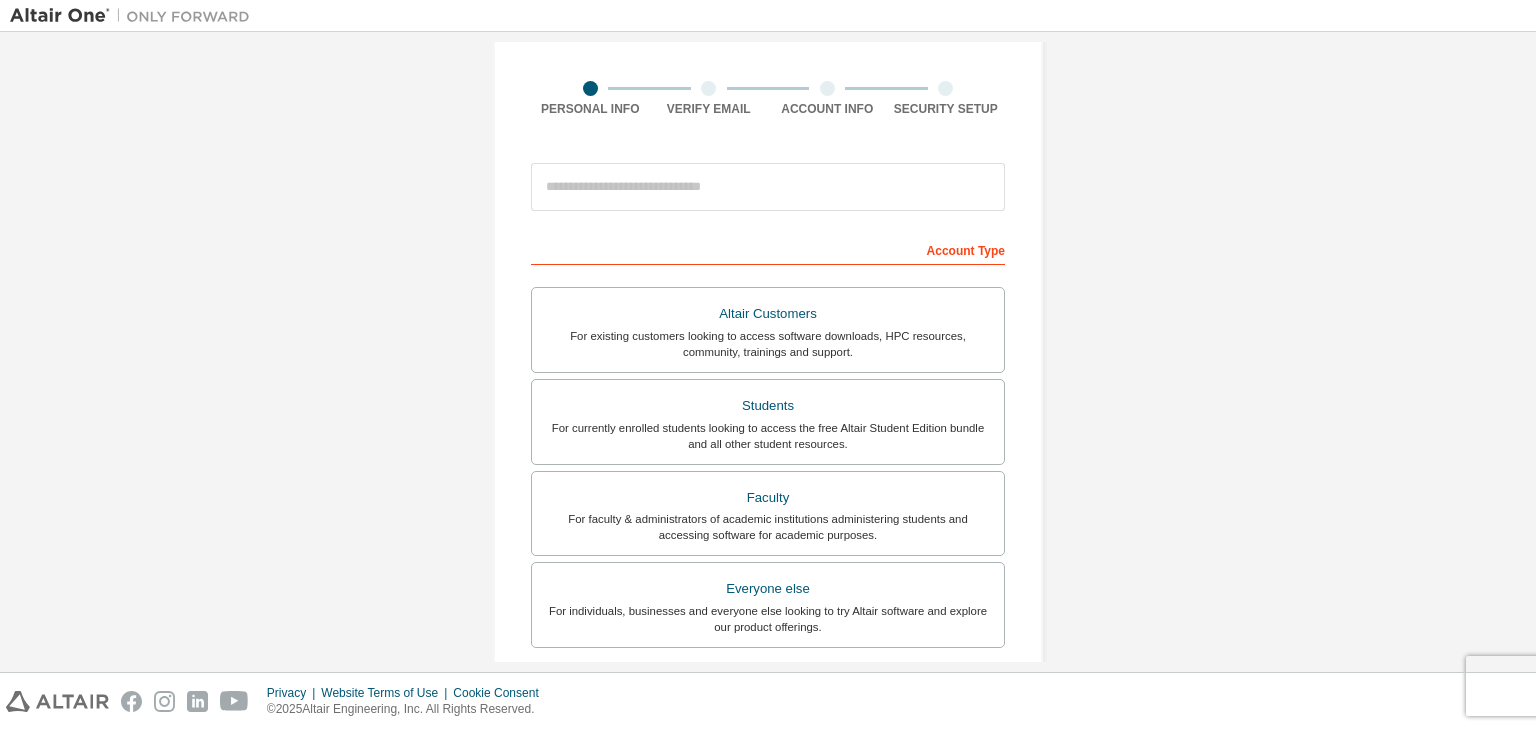 type on "*******" 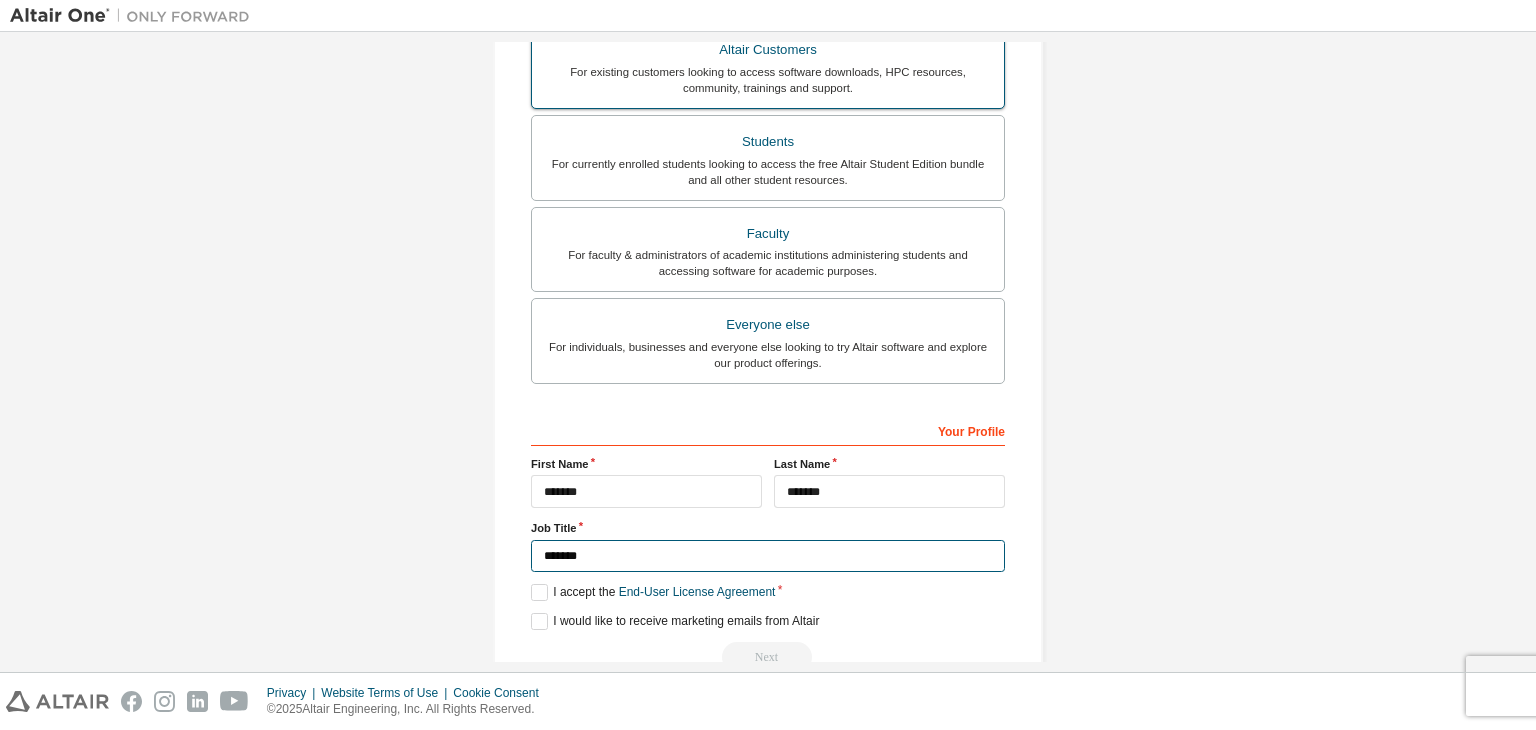scroll, scrollTop: 392, scrollLeft: 0, axis: vertical 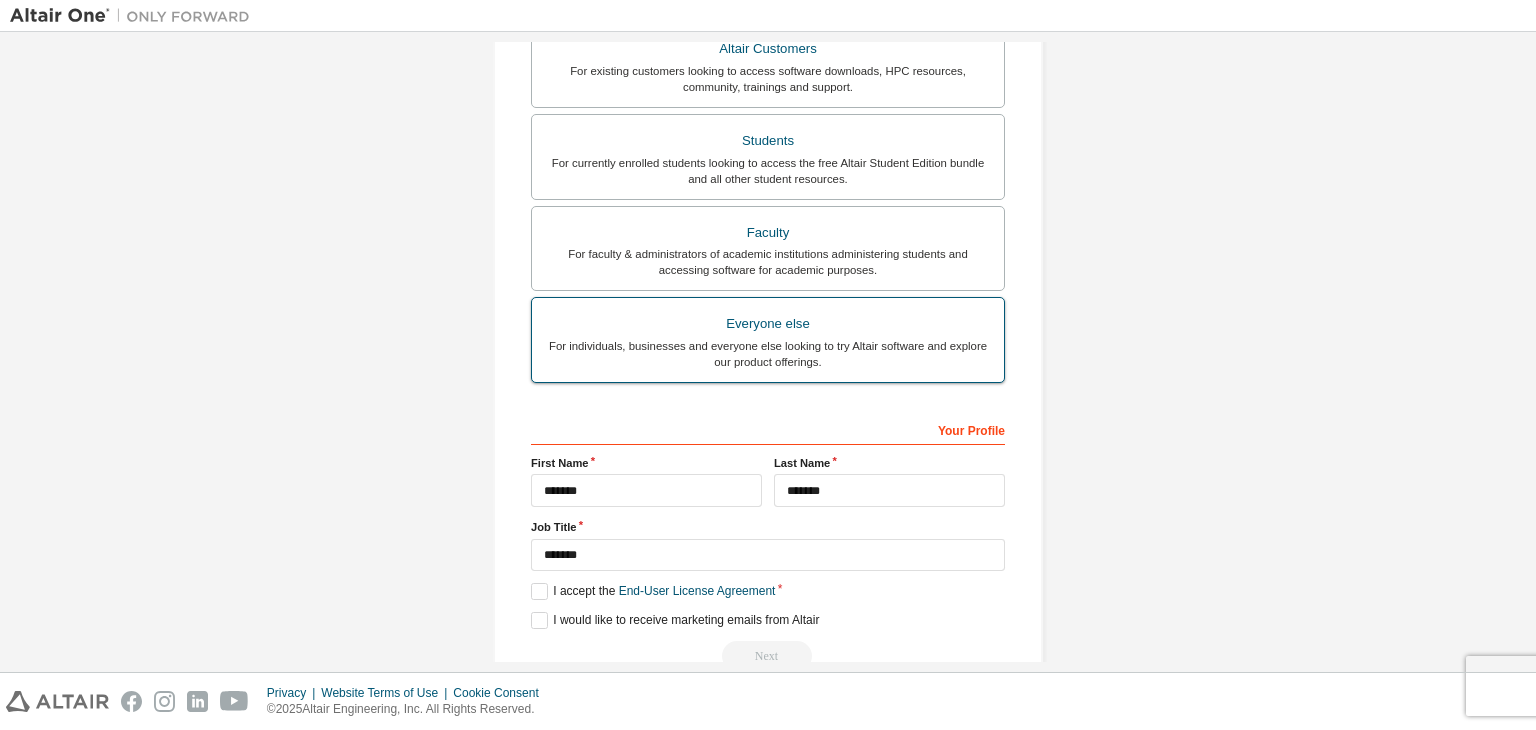 click on "For individuals, businesses and everyone else looking to try Altair software and explore our product offerings." at bounding box center (768, 354) 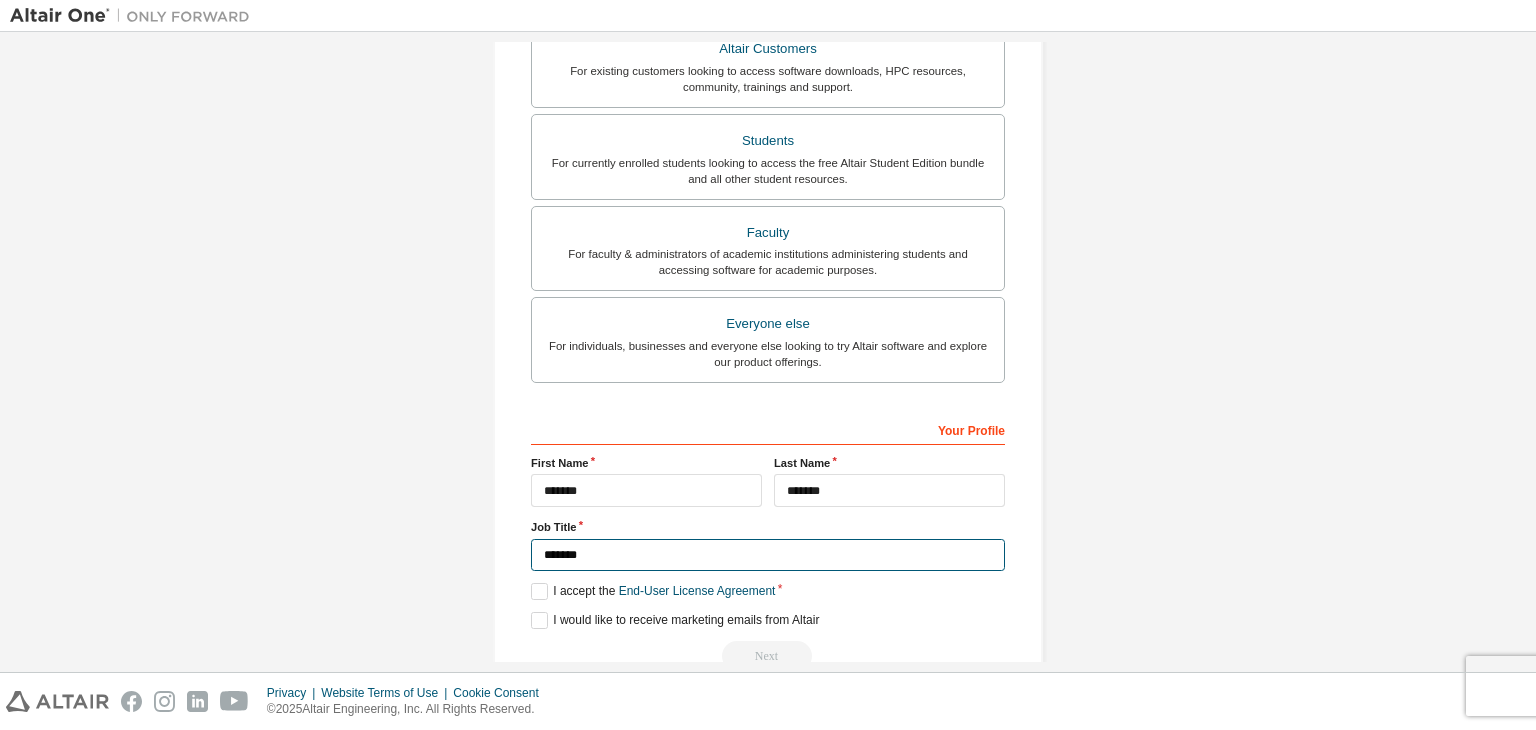 click on "*******" at bounding box center [768, 555] 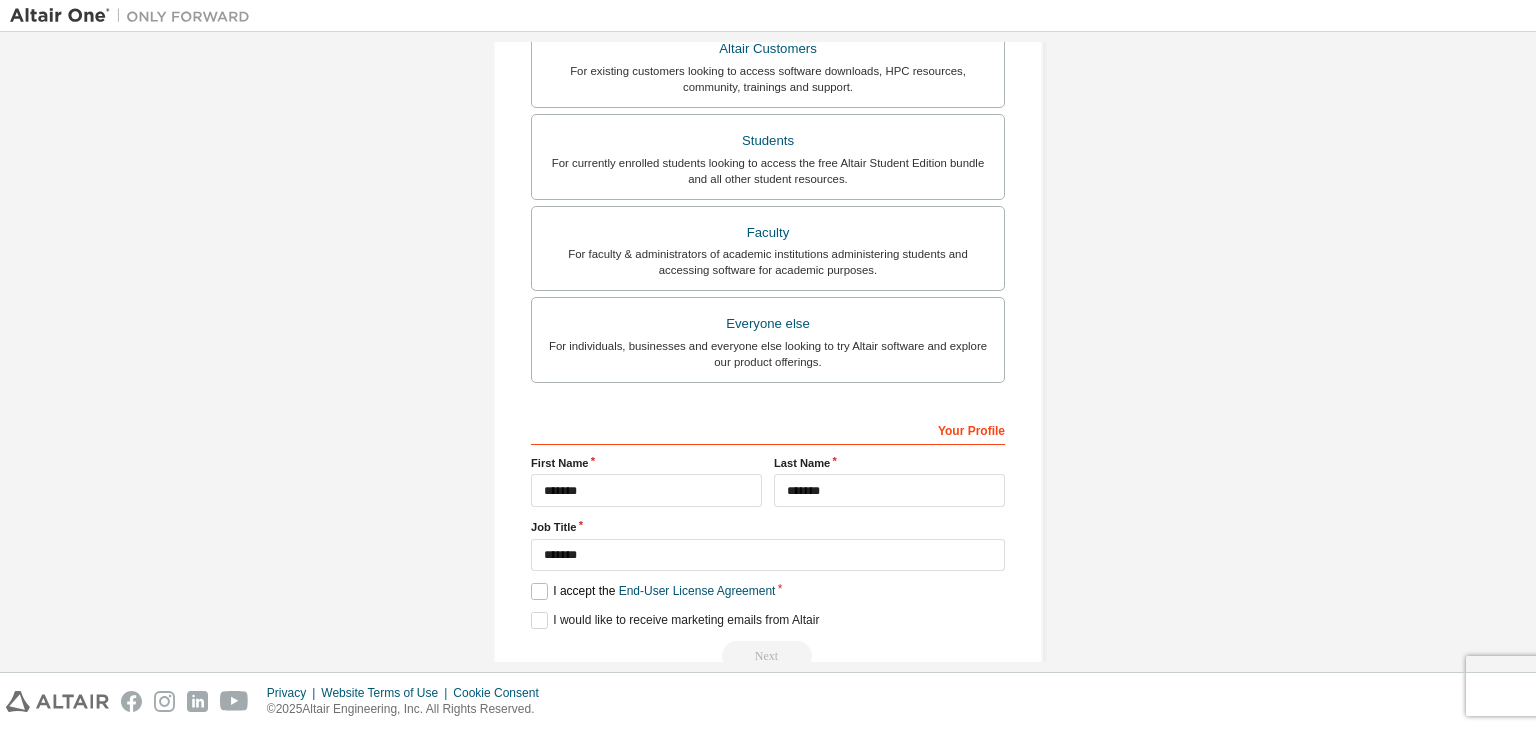 scroll, scrollTop: 435, scrollLeft: 0, axis: vertical 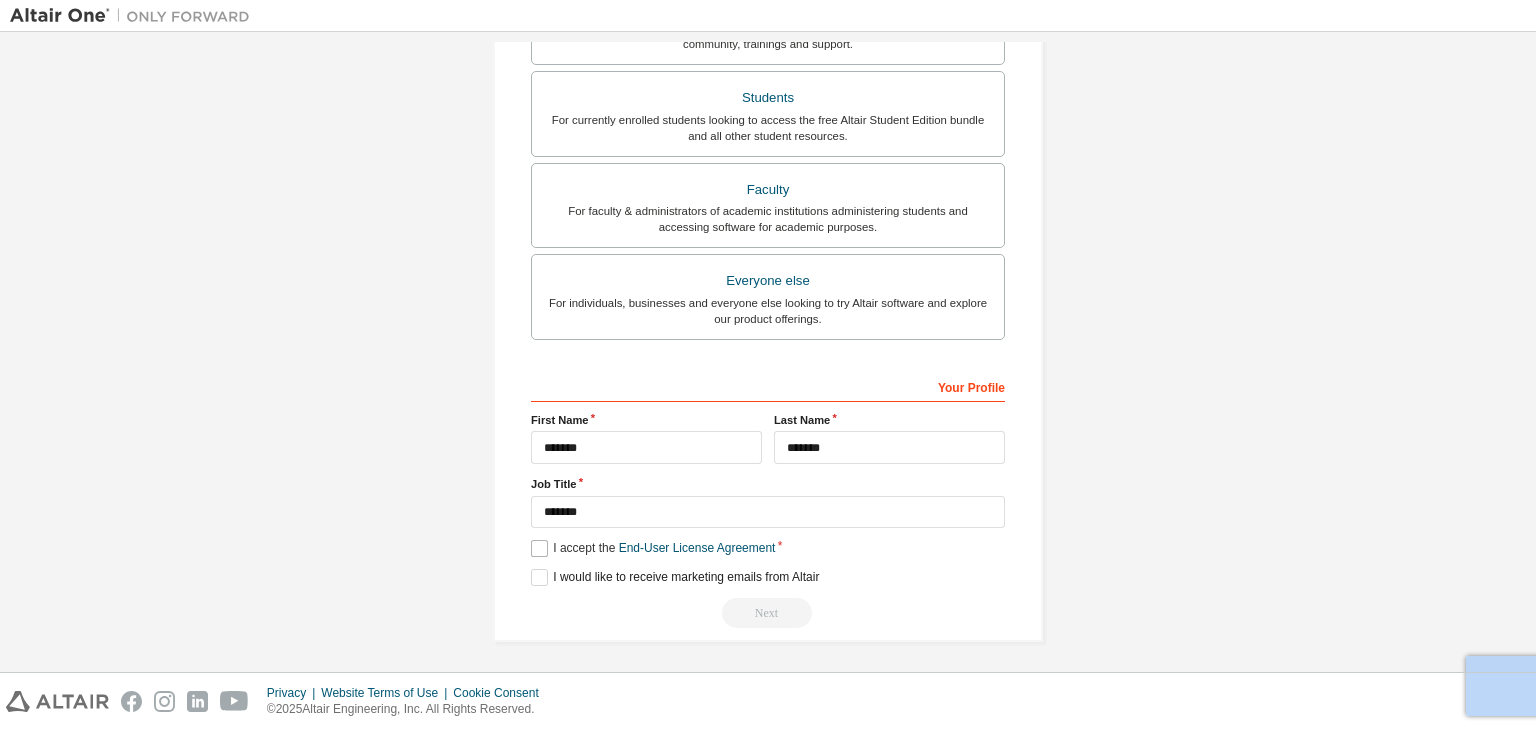 drag, startPoint x: 743, startPoint y: 608, endPoint x: 537, endPoint y: 546, distance: 215.12787 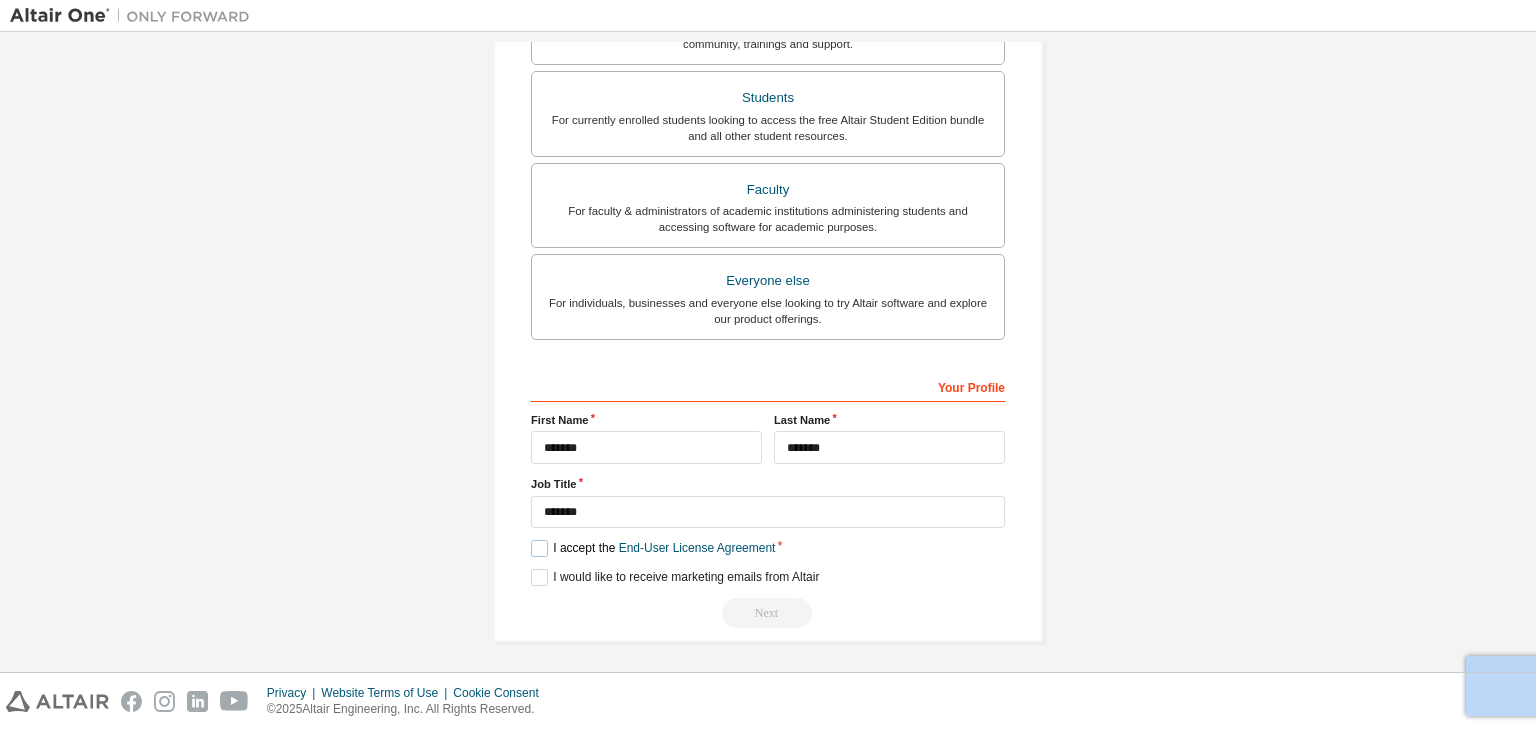 click on "I accept the    End-User License Agreement" at bounding box center [653, 548] 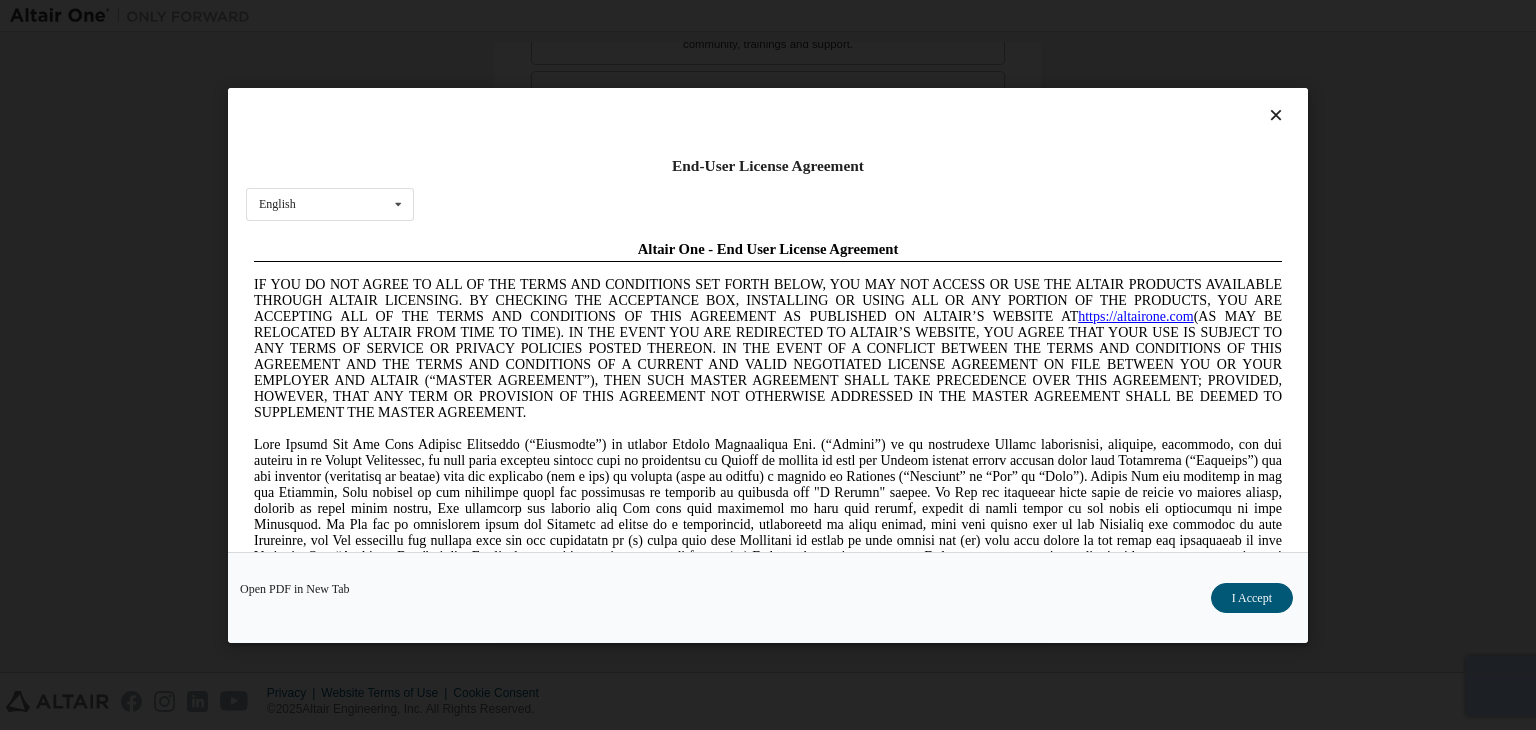 scroll, scrollTop: 0, scrollLeft: 0, axis: both 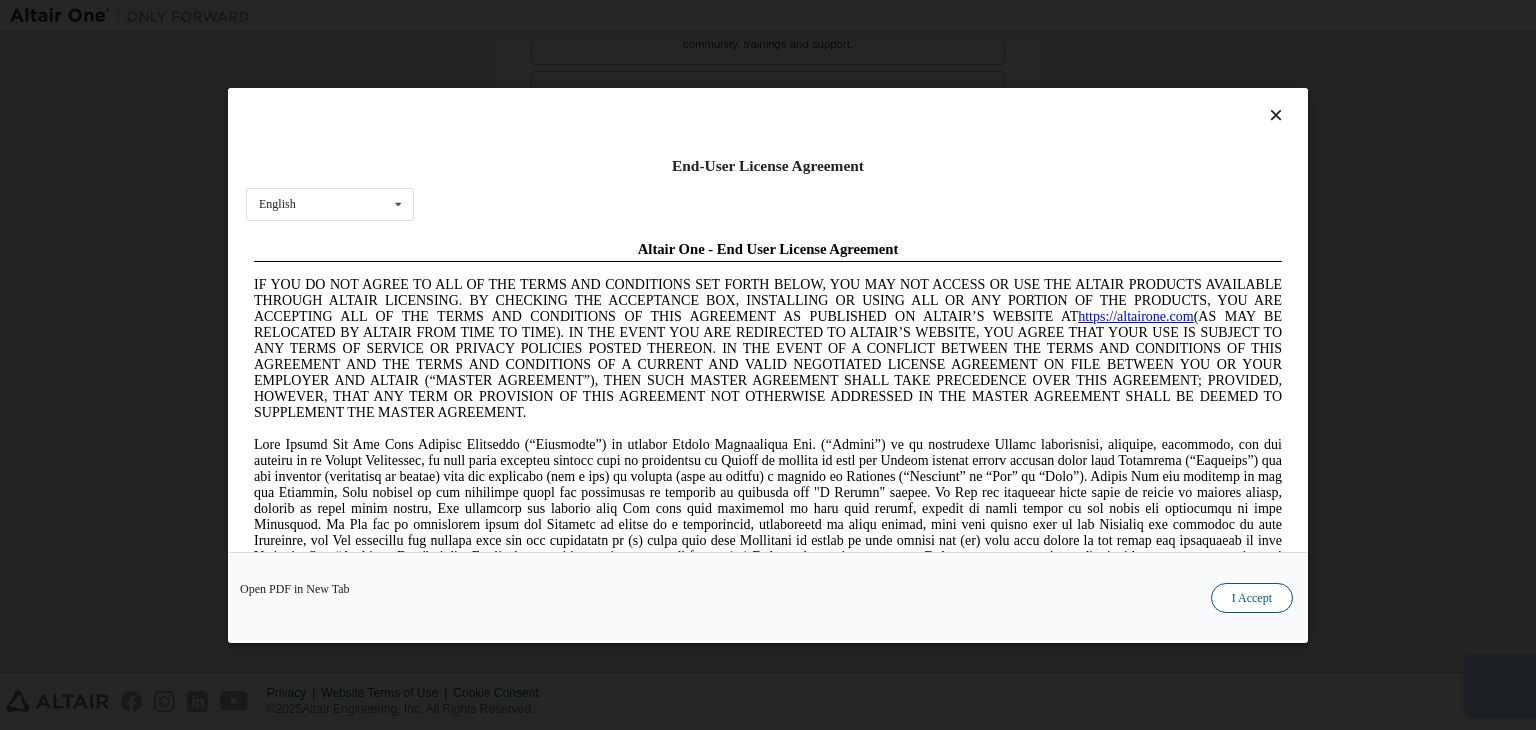 click on "I Accept" at bounding box center (1252, 598) 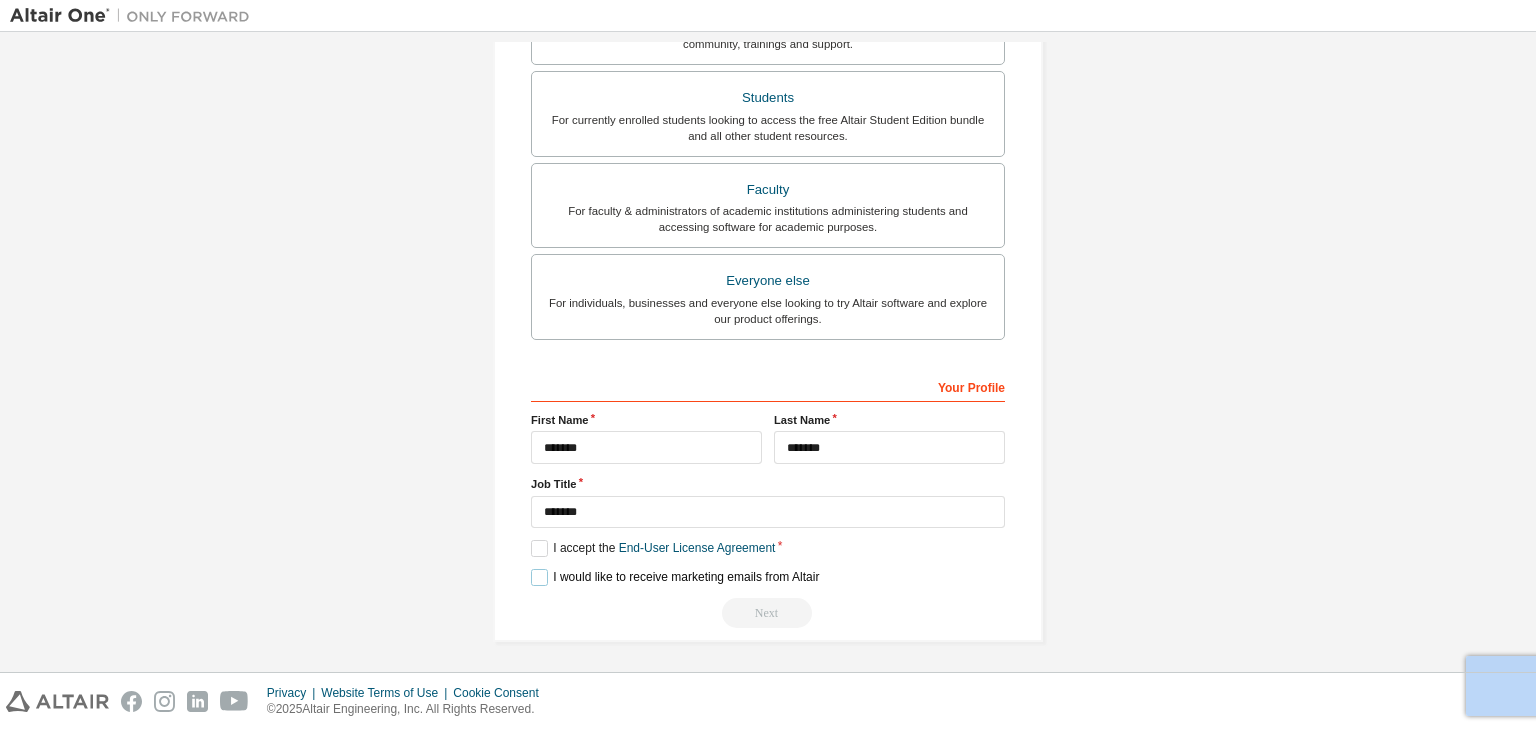 click on "I would like to receive marketing emails from Altair" at bounding box center (675, 577) 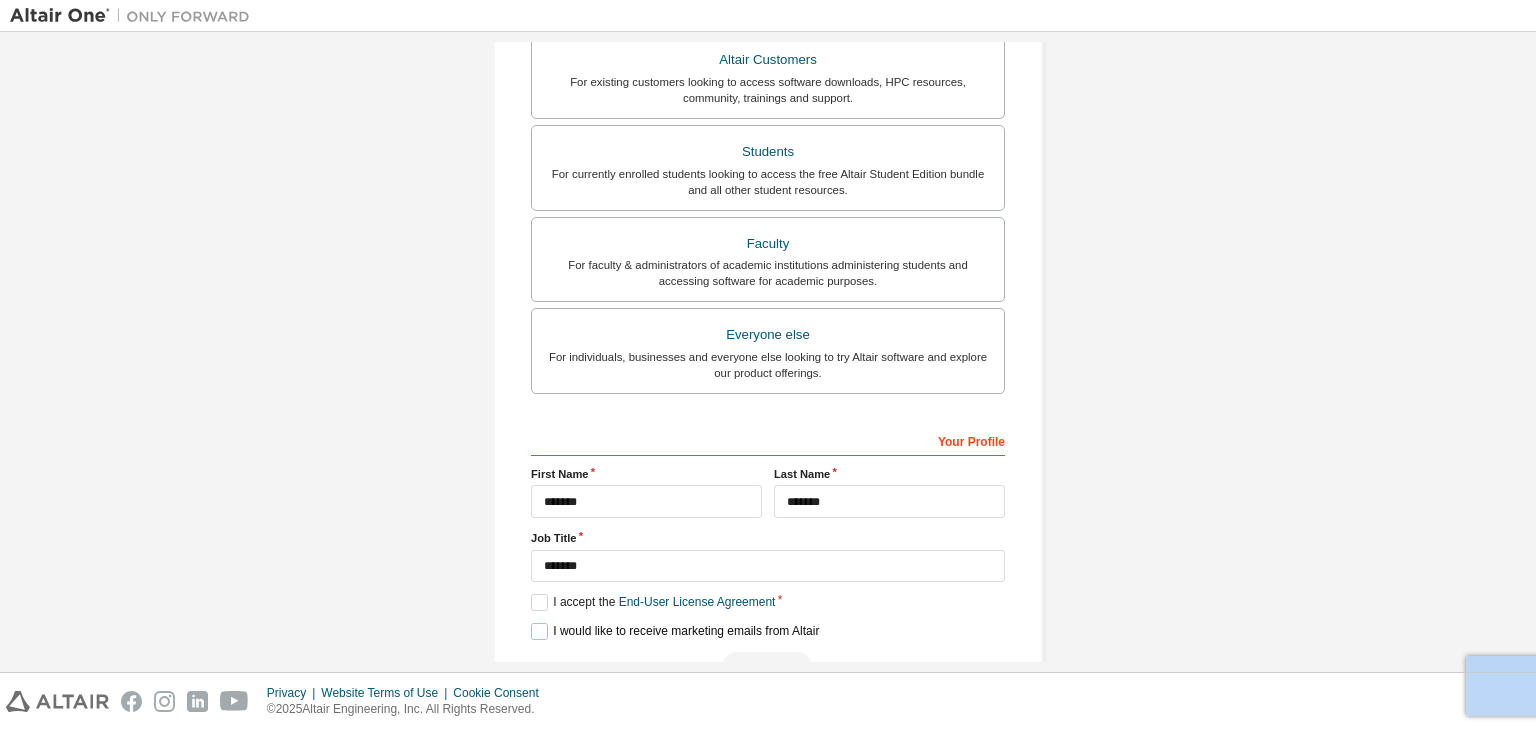 scroll, scrollTop: 435, scrollLeft: 0, axis: vertical 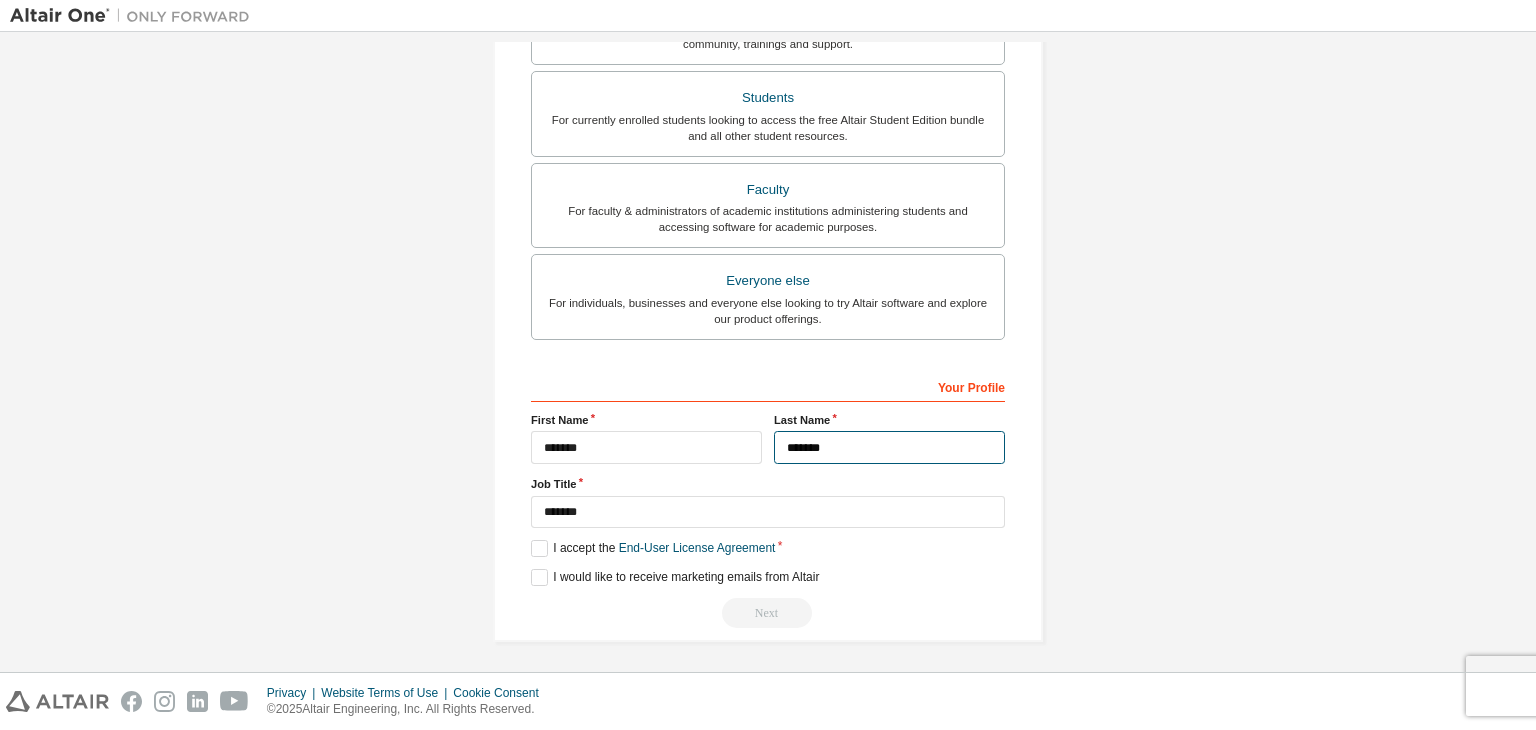 click on "*******" at bounding box center [889, 447] 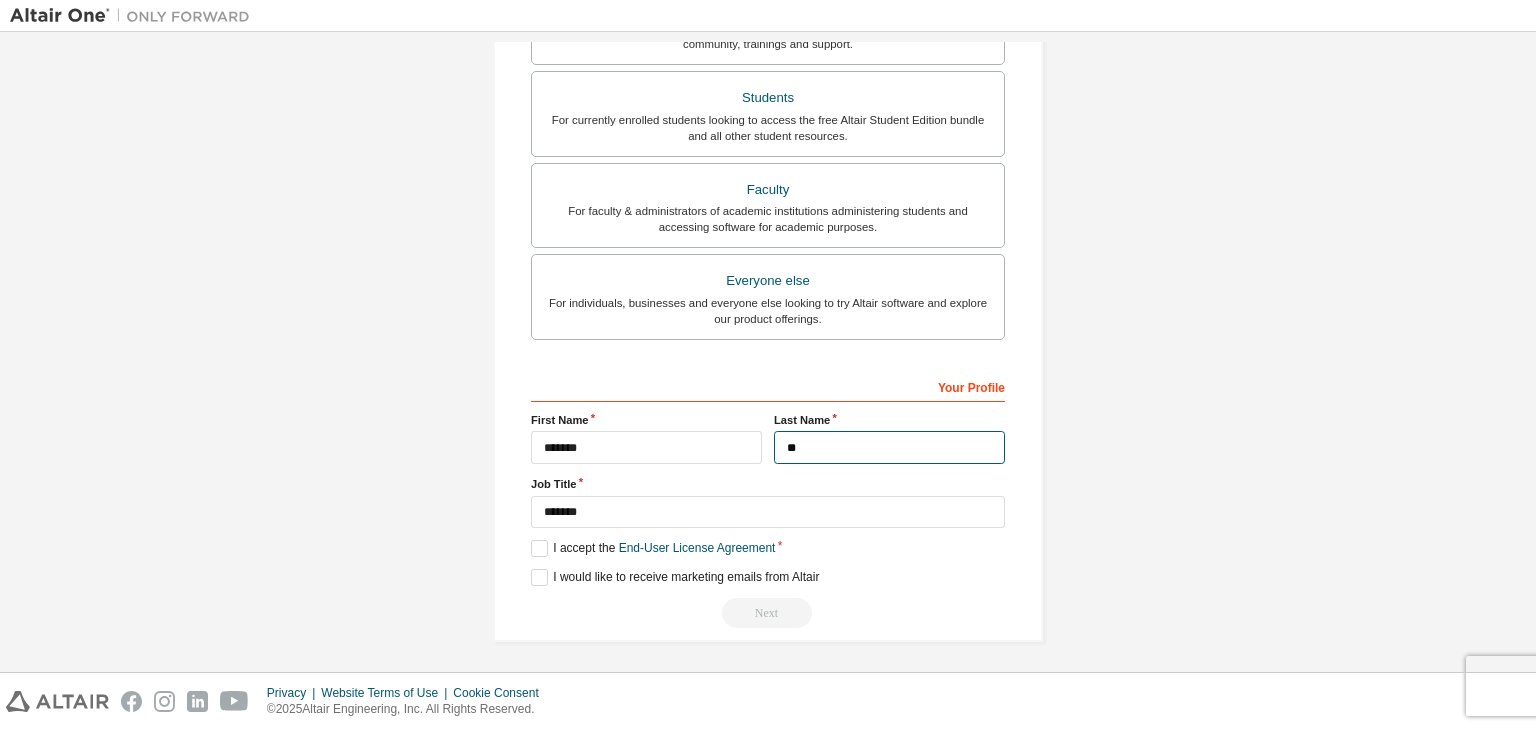 type on "*" 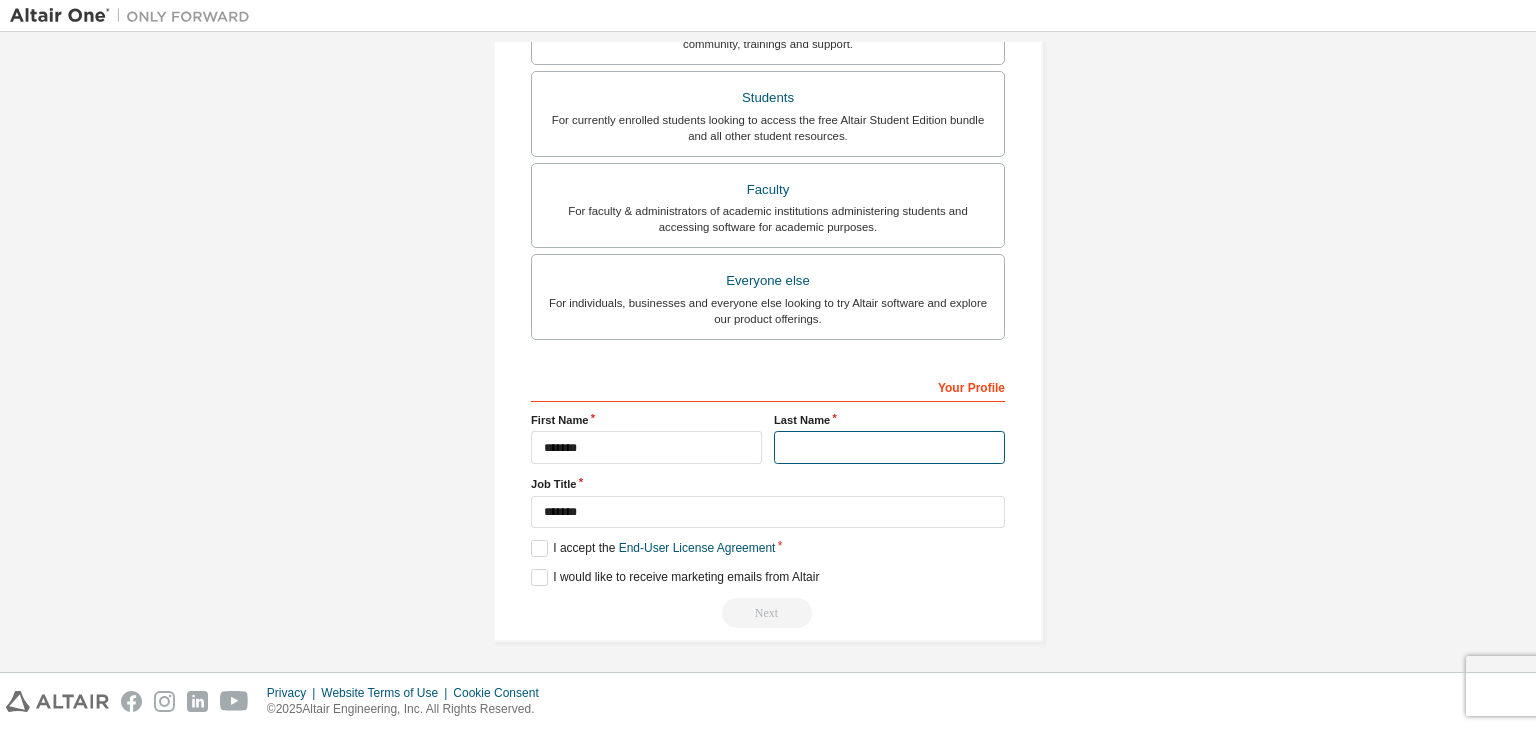 type 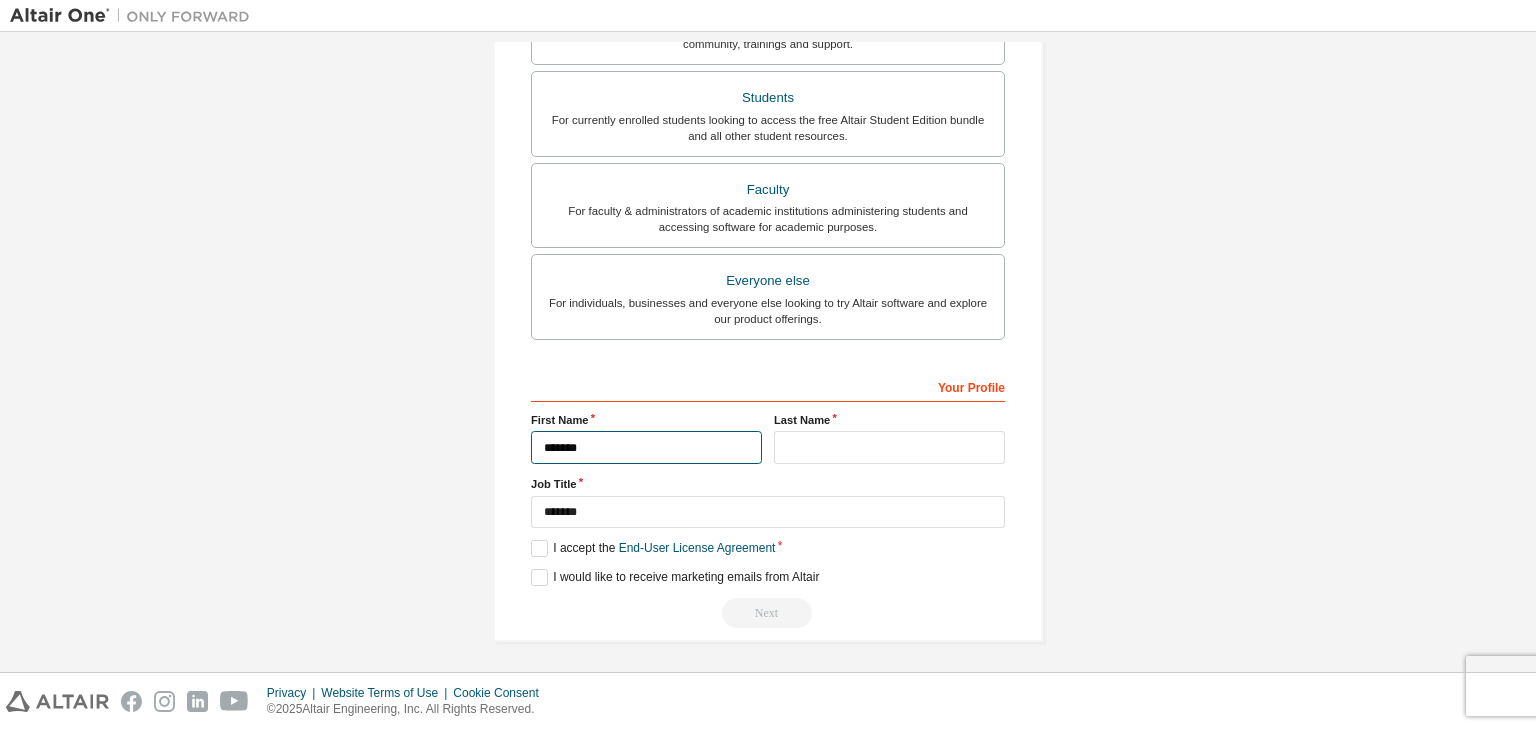 click on "*******" at bounding box center [646, 447] 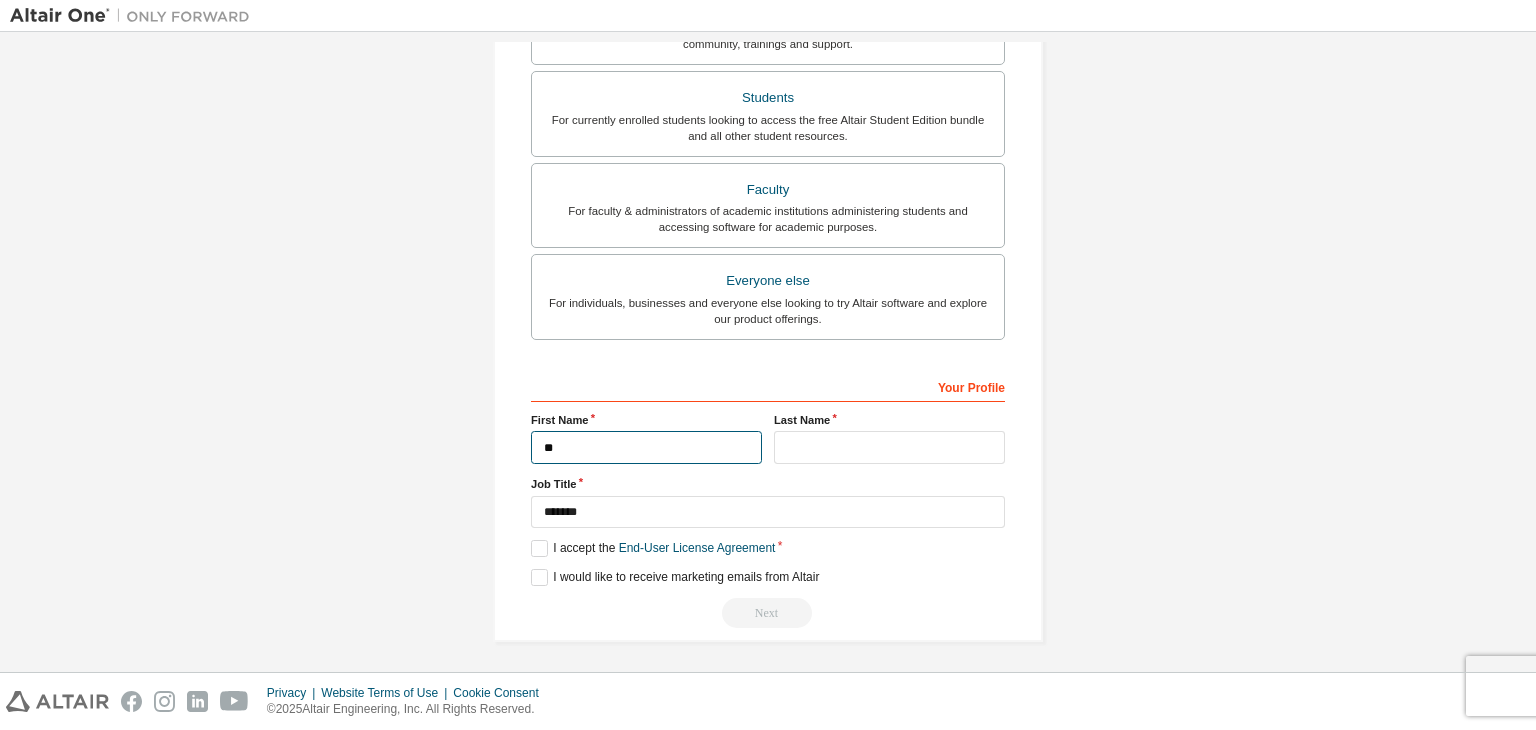 type on "*" 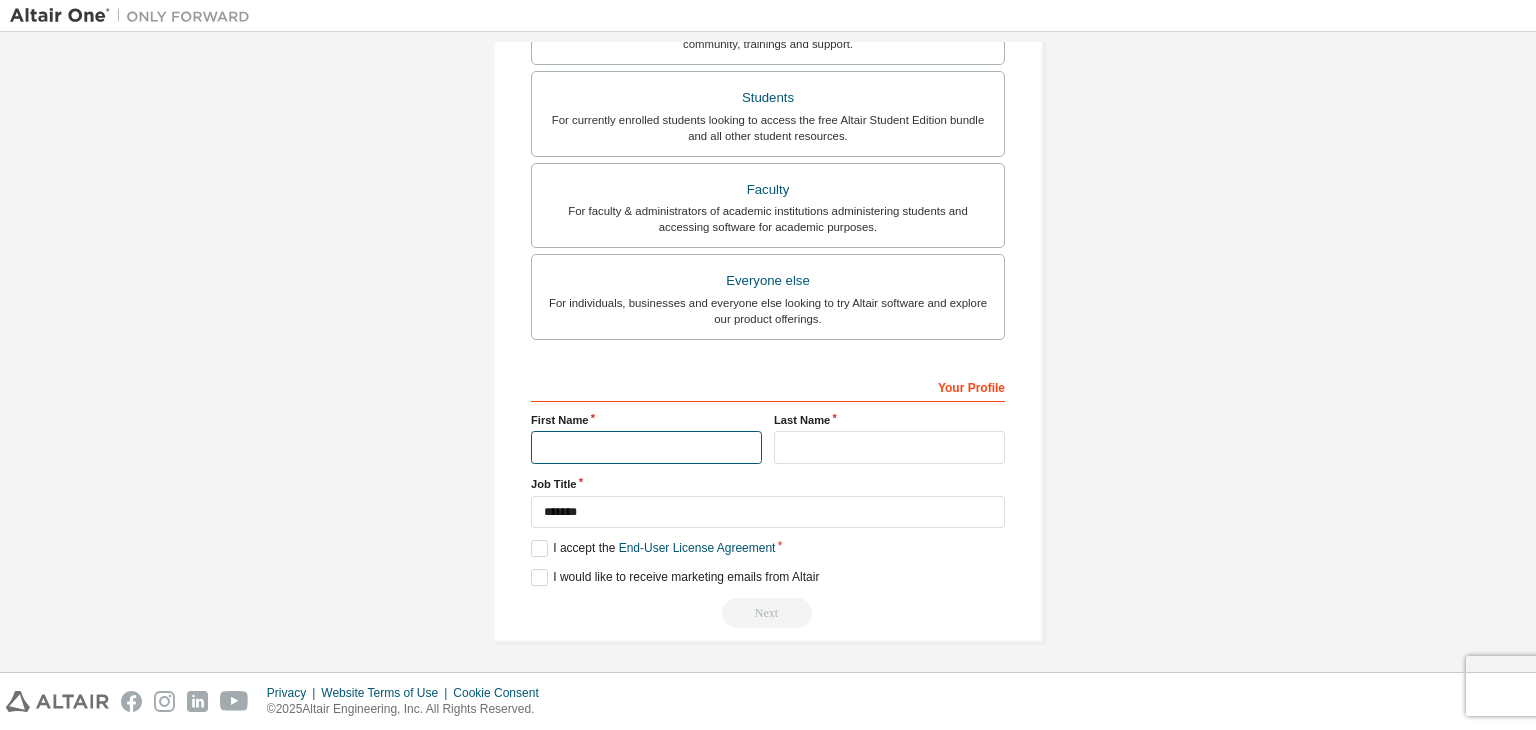 type on "*" 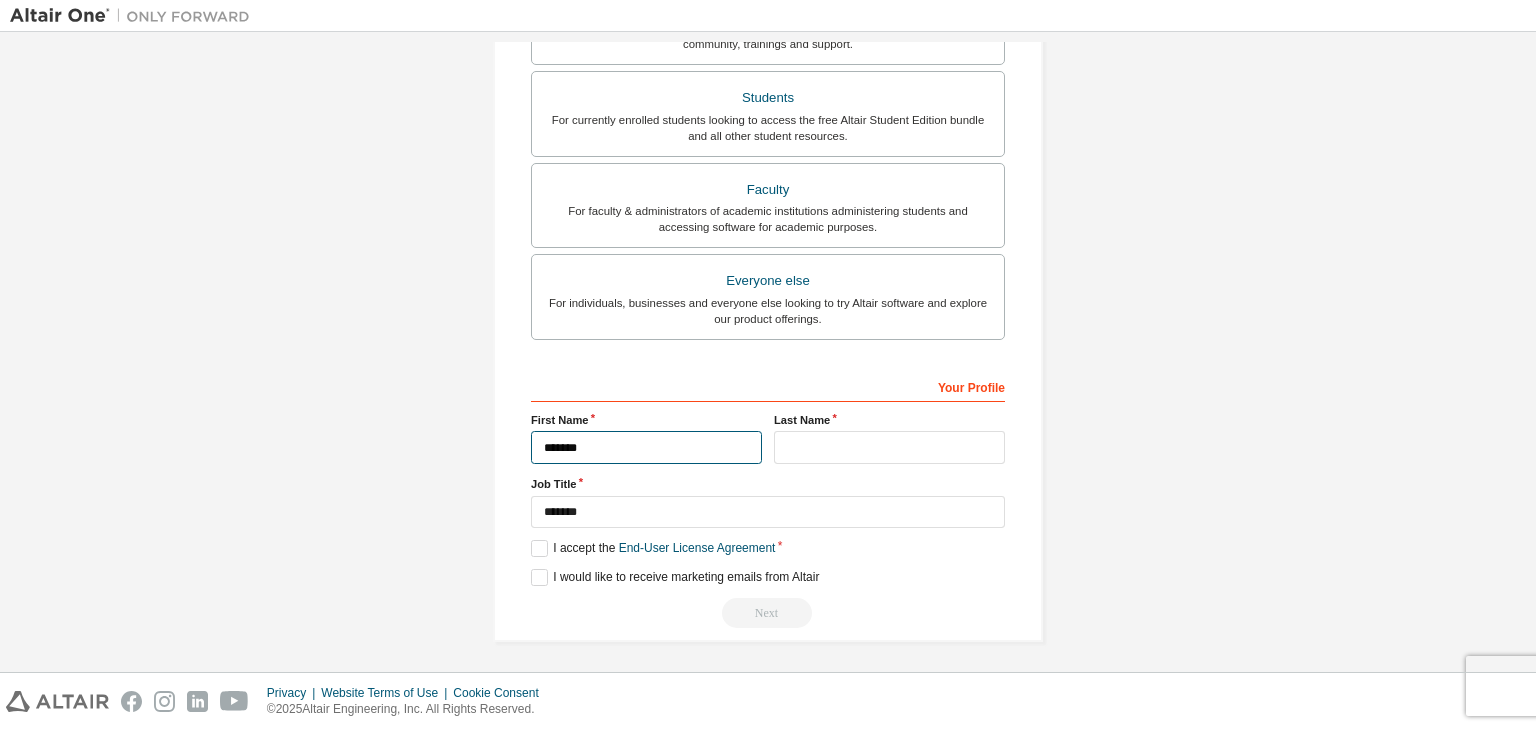 type on "*******" 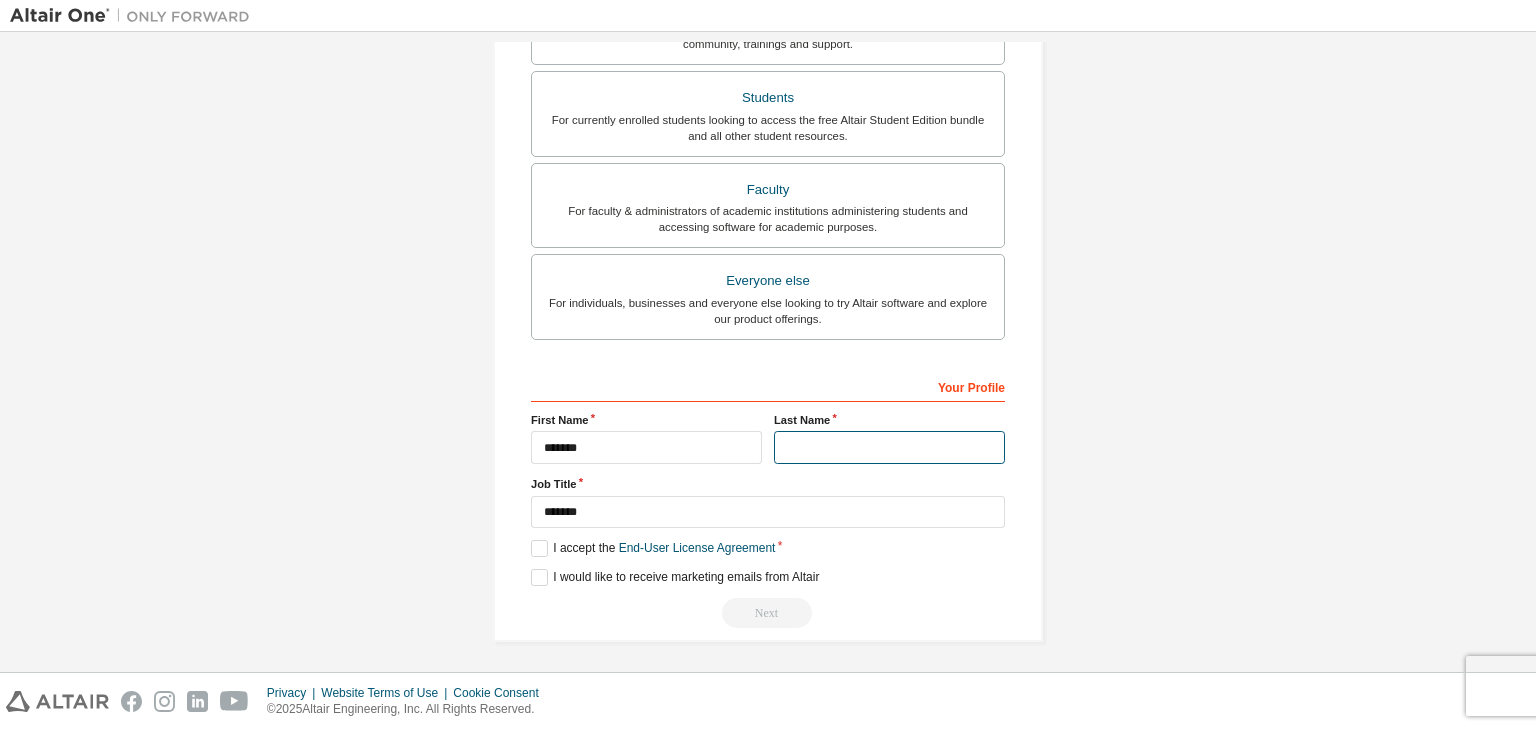 click at bounding box center [889, 447] 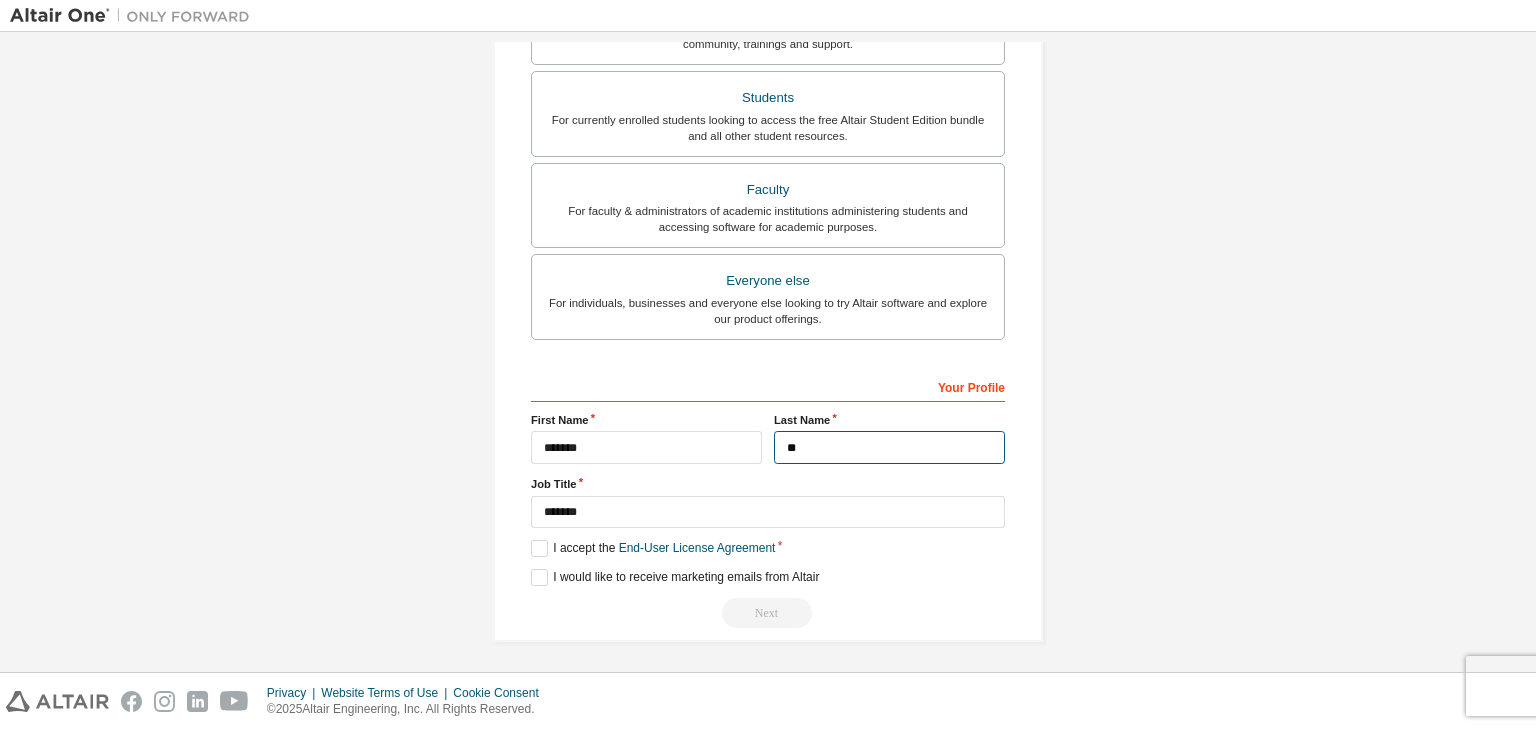 type on "*" 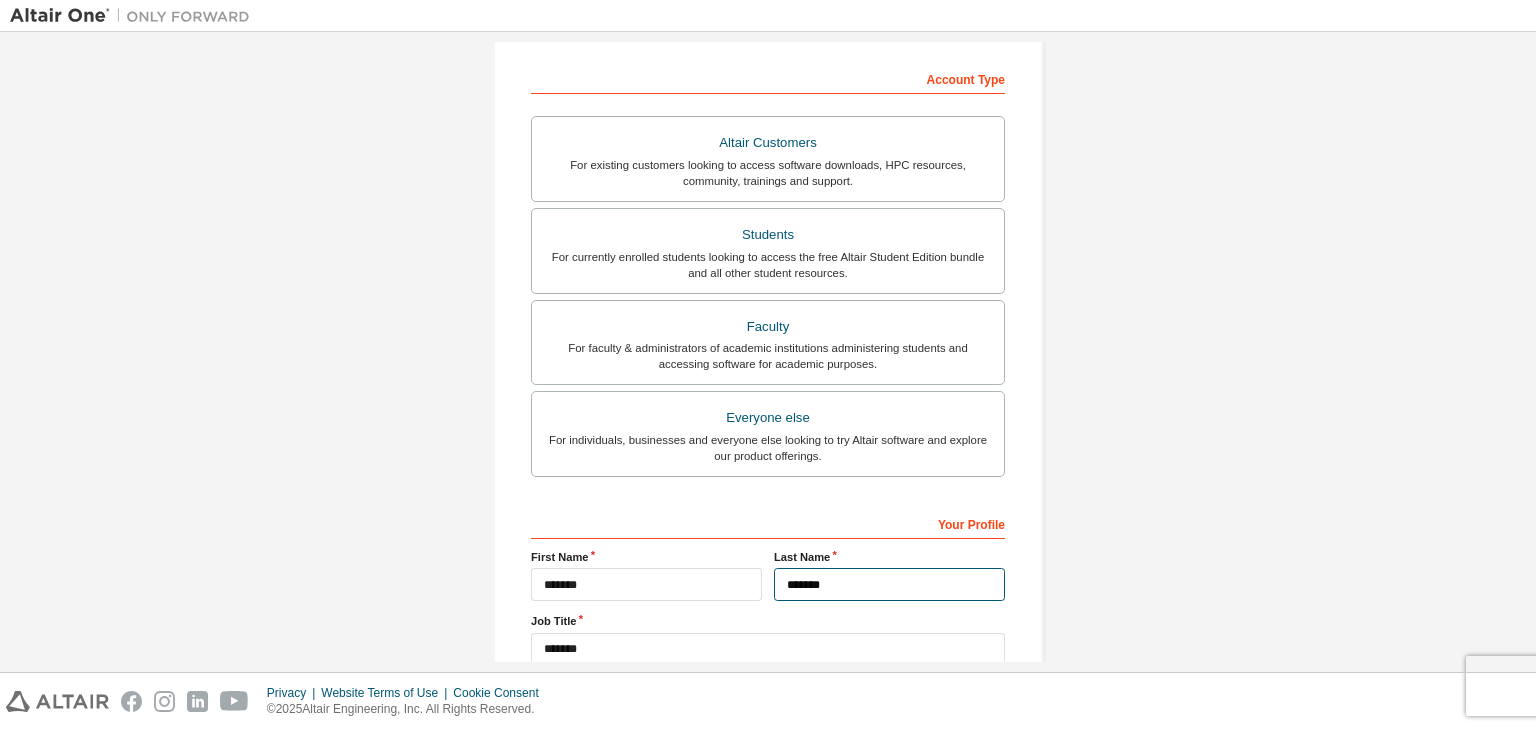 scroll, scrollTop: 306, scrollLeft: 0, axis: vertical 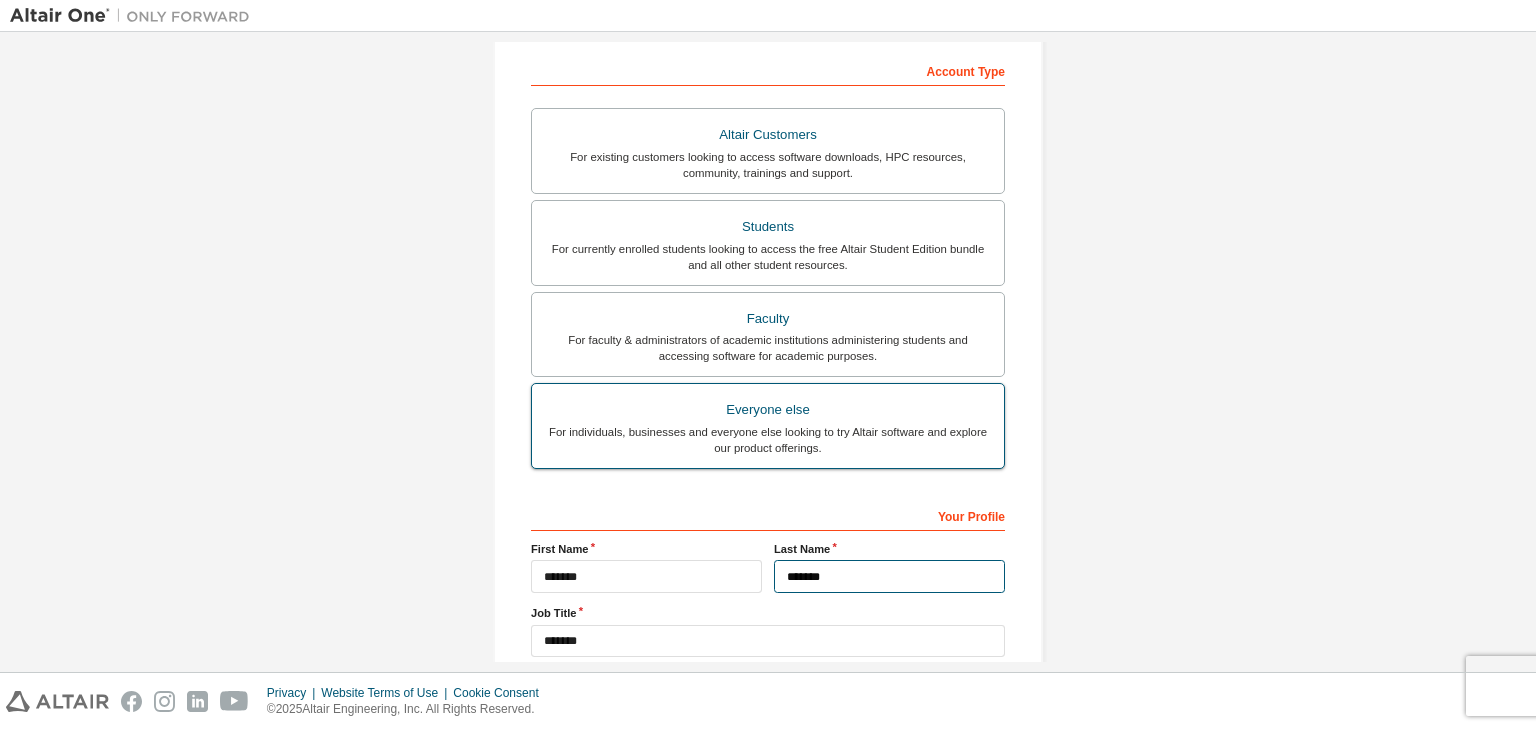type on "*******" 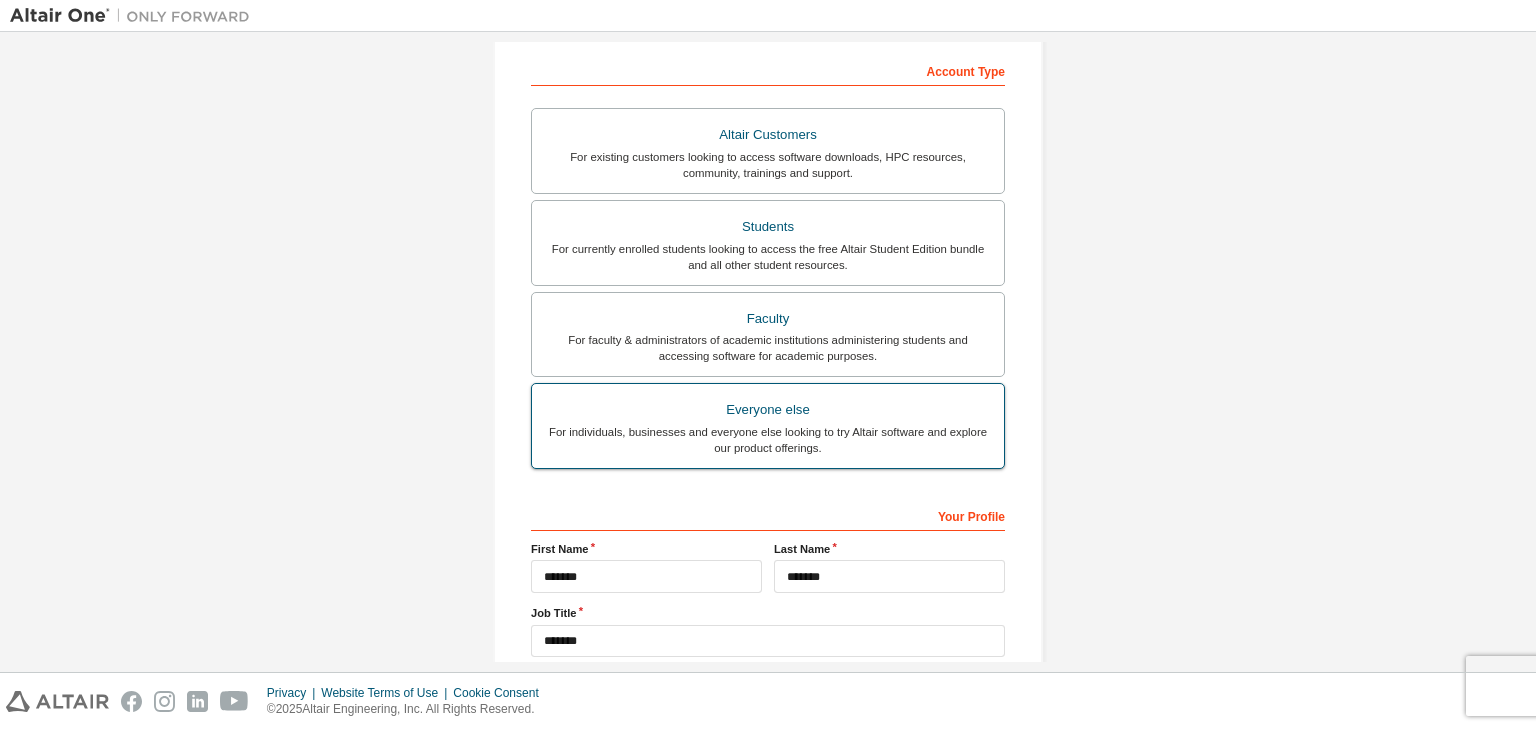 click on "For individuals, businesses and everyone else looking to try Altair software and explore our product offerings." at bounding box center [768, 440] 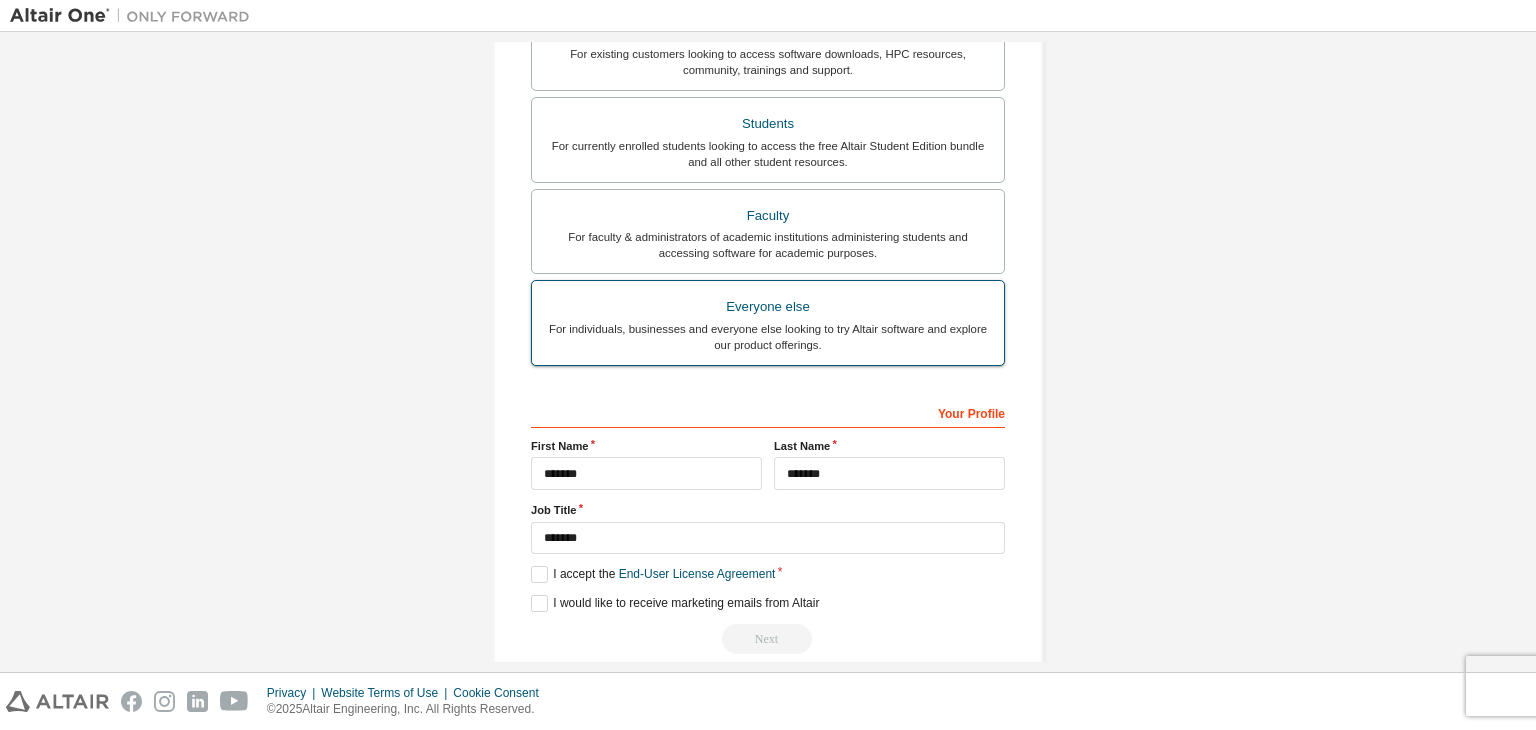 scroll, scrollTop: 435, scrollLeft: 0, axis: vertical 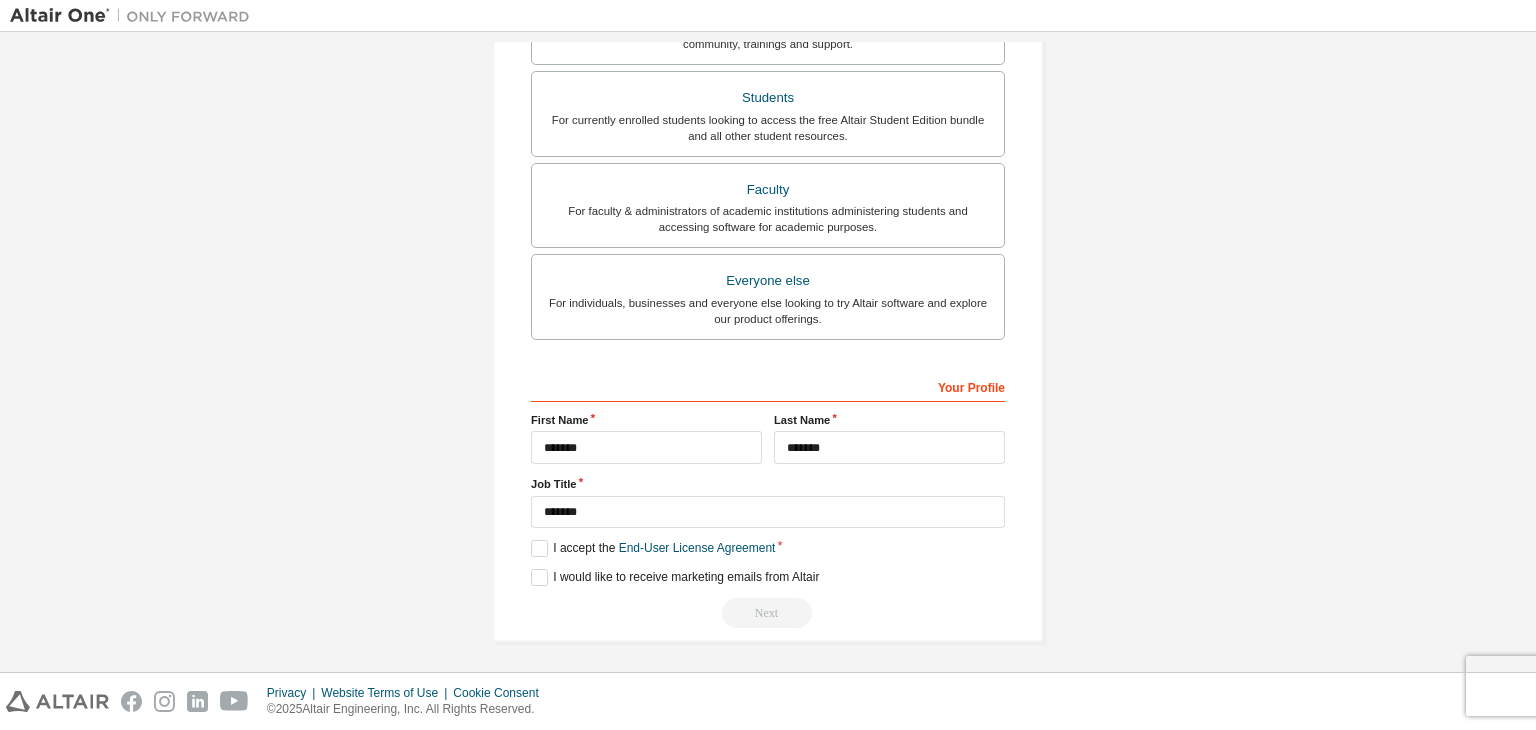 click on "Next" at bounding box center (768, 613) 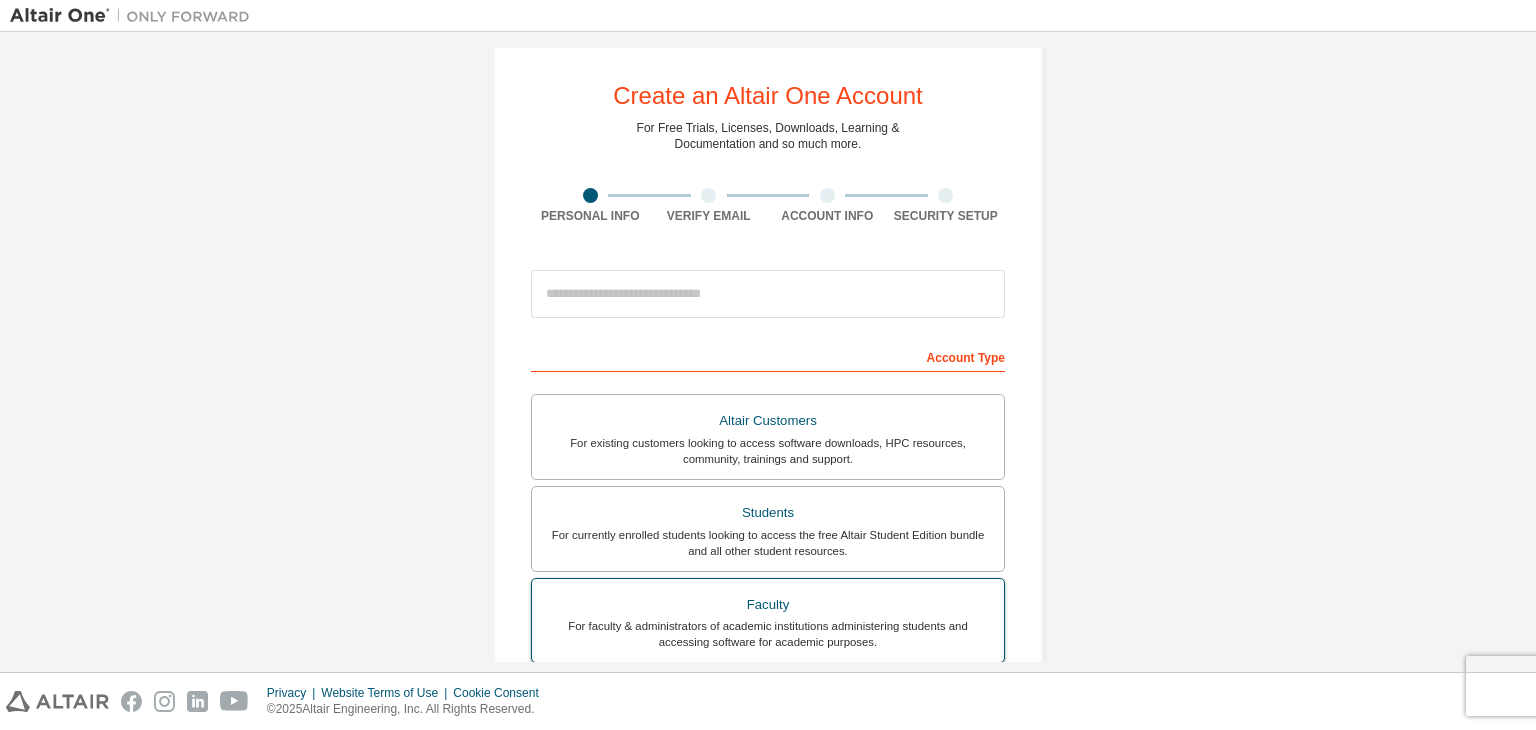 scroll, scrollTop: 23, scrollLeft: 0, axis: vertical 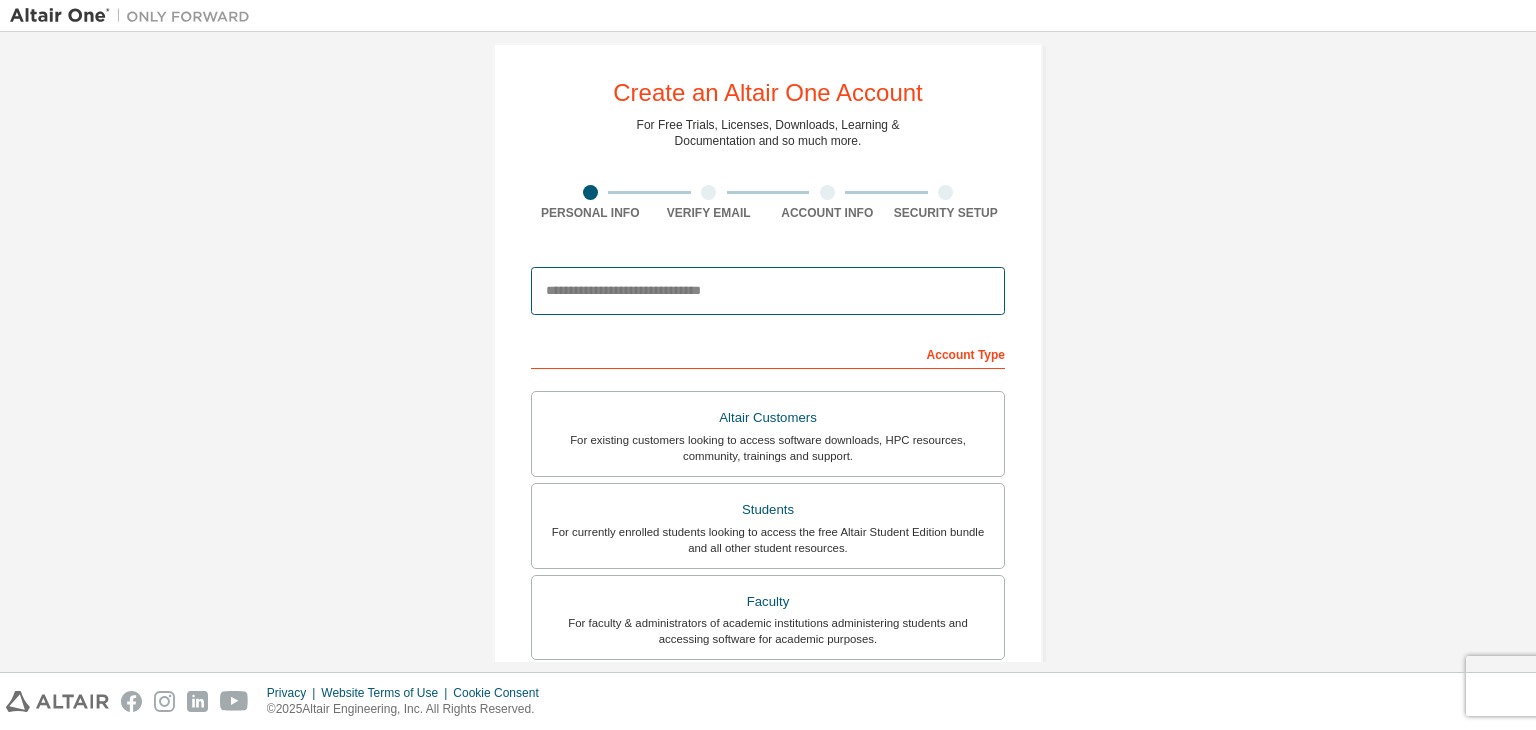 click at bounding box center (768, 291) 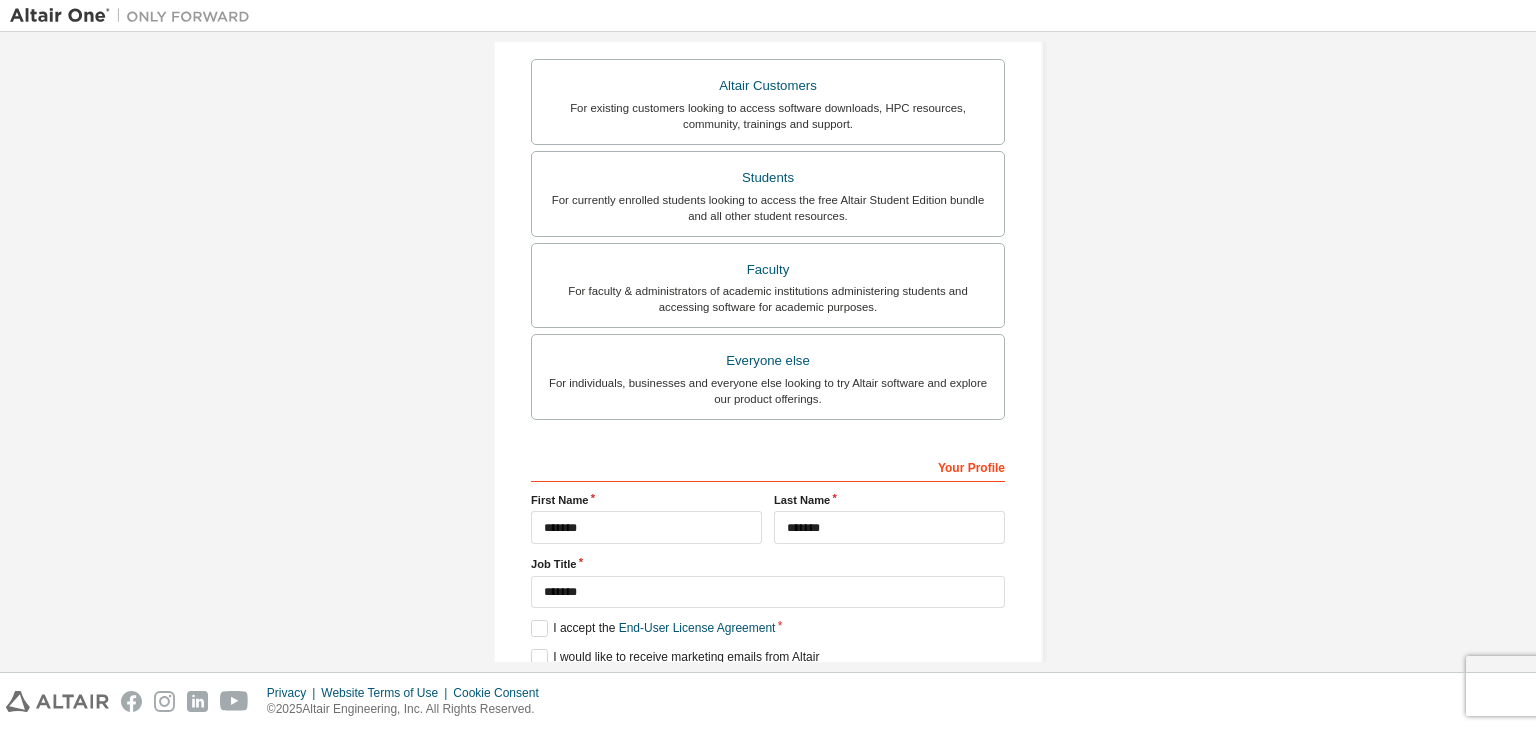 scroll, scrollTop: 340, scrollLeft: 0, axis: vertical 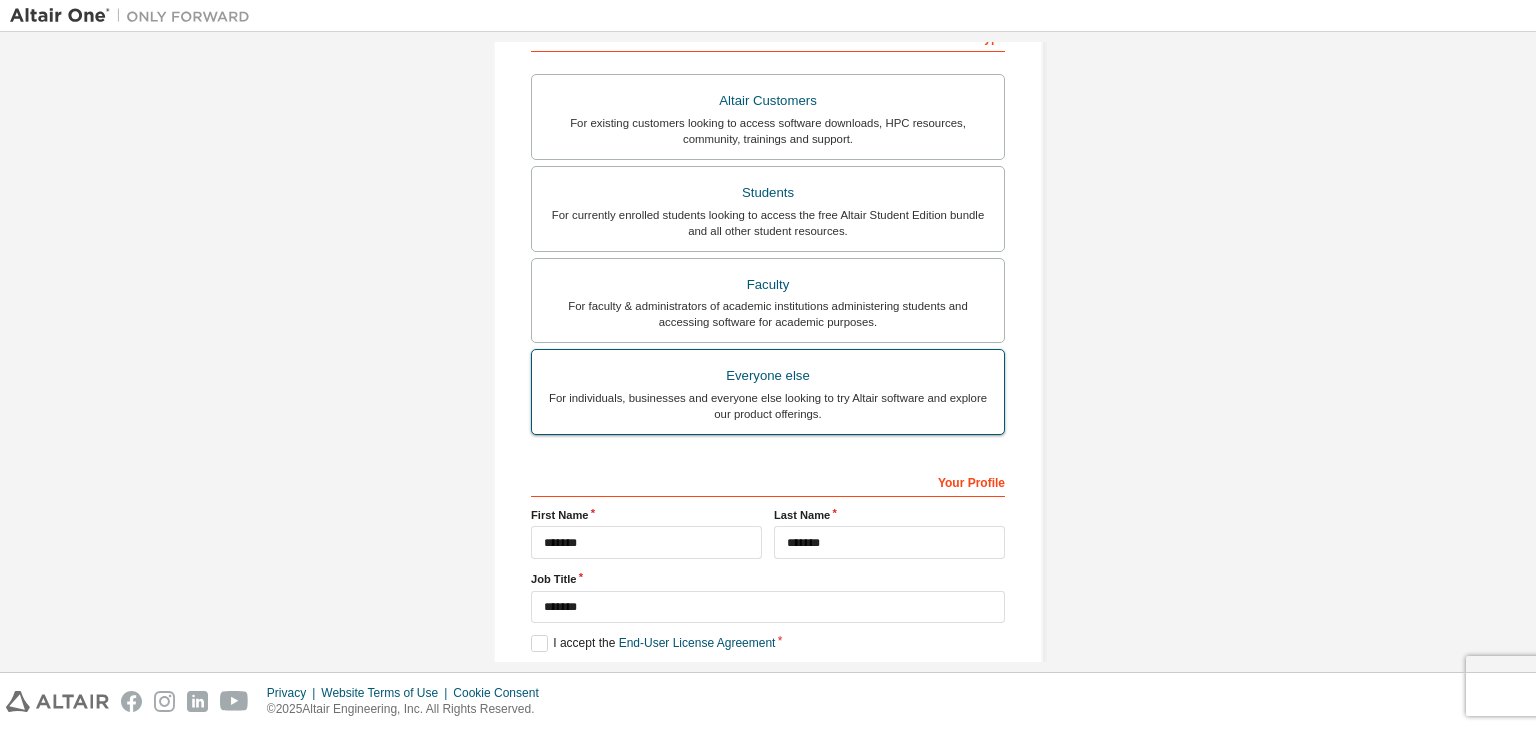 type on "**********" 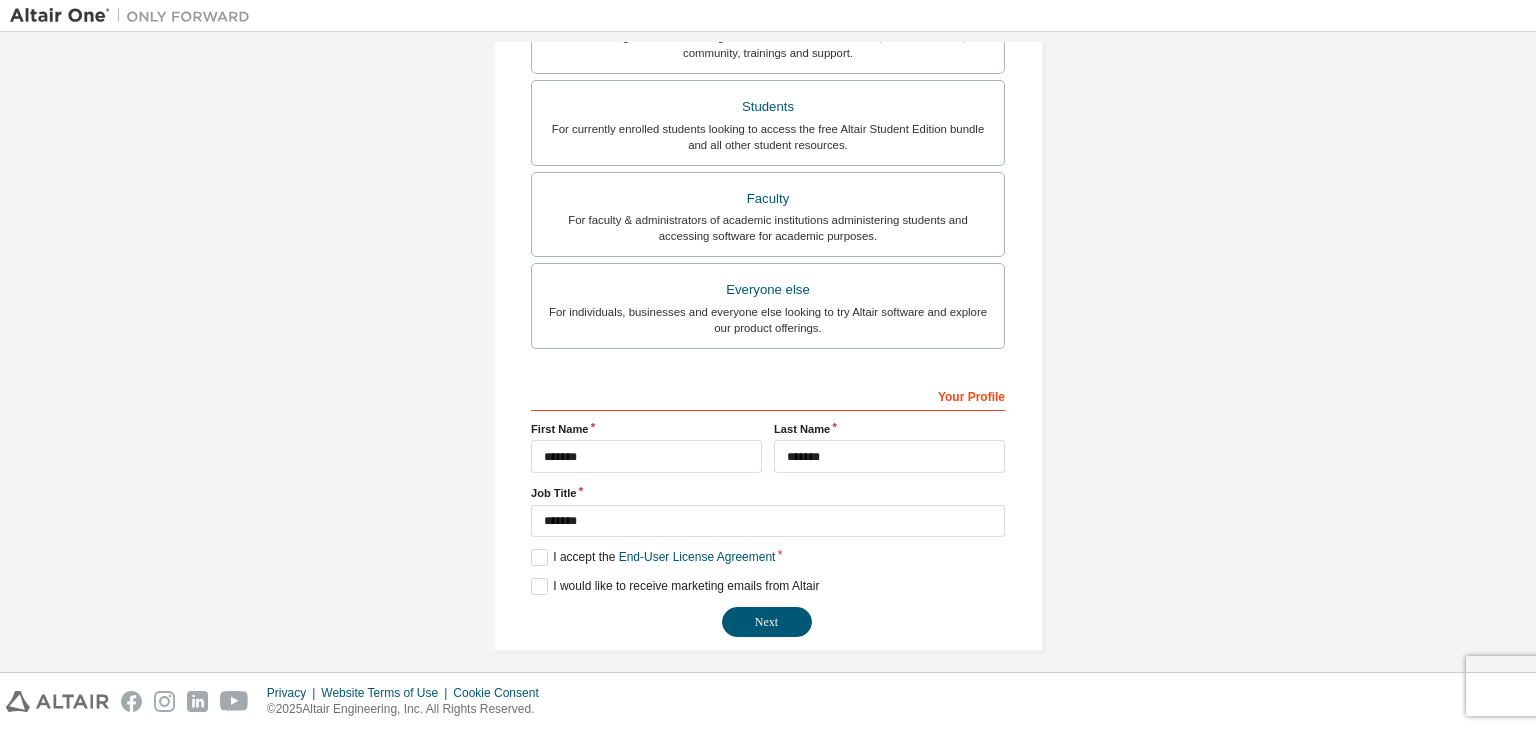scroll, scrollTop: 435, scrollLeft: 0, axis: vertical 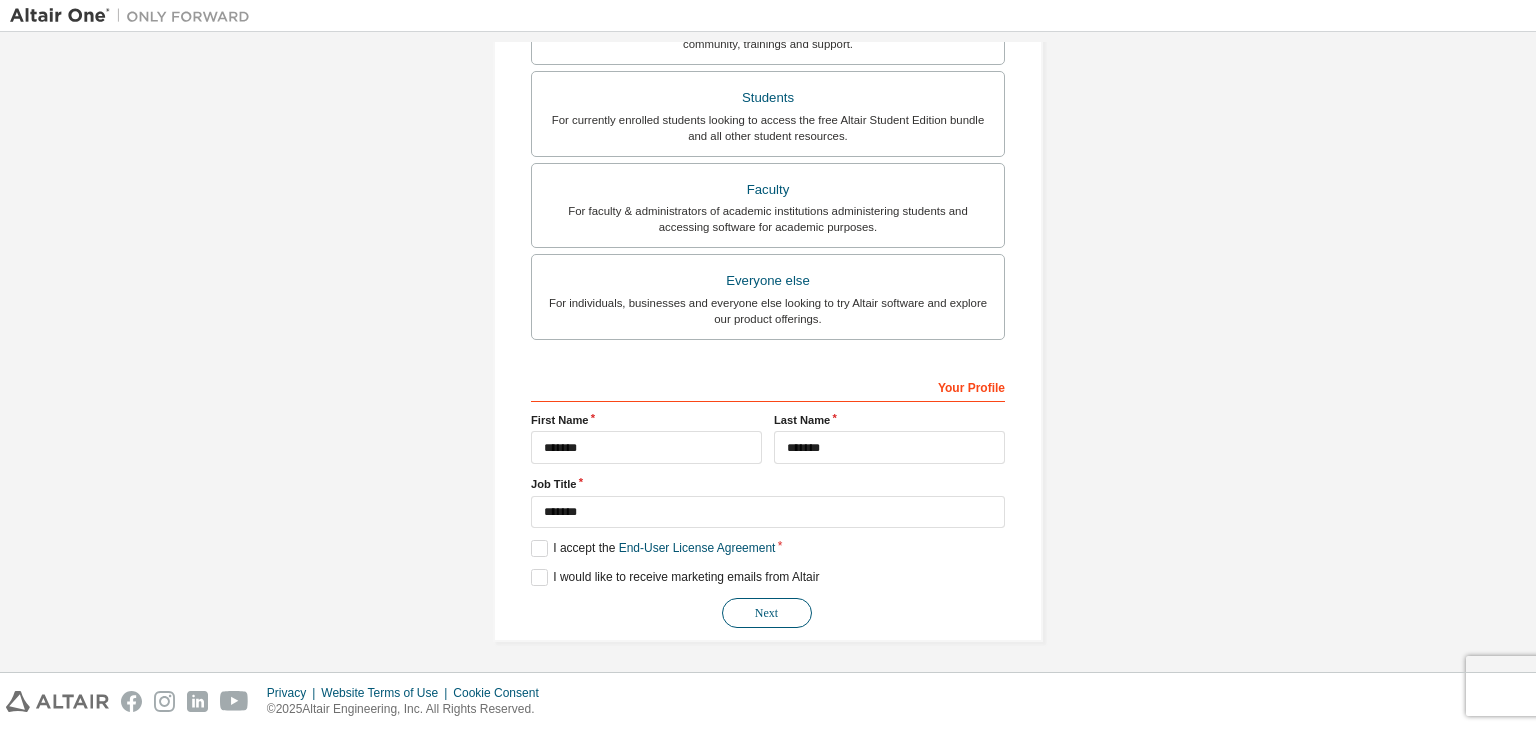 click on "Next" at bounding box center (767, 613) 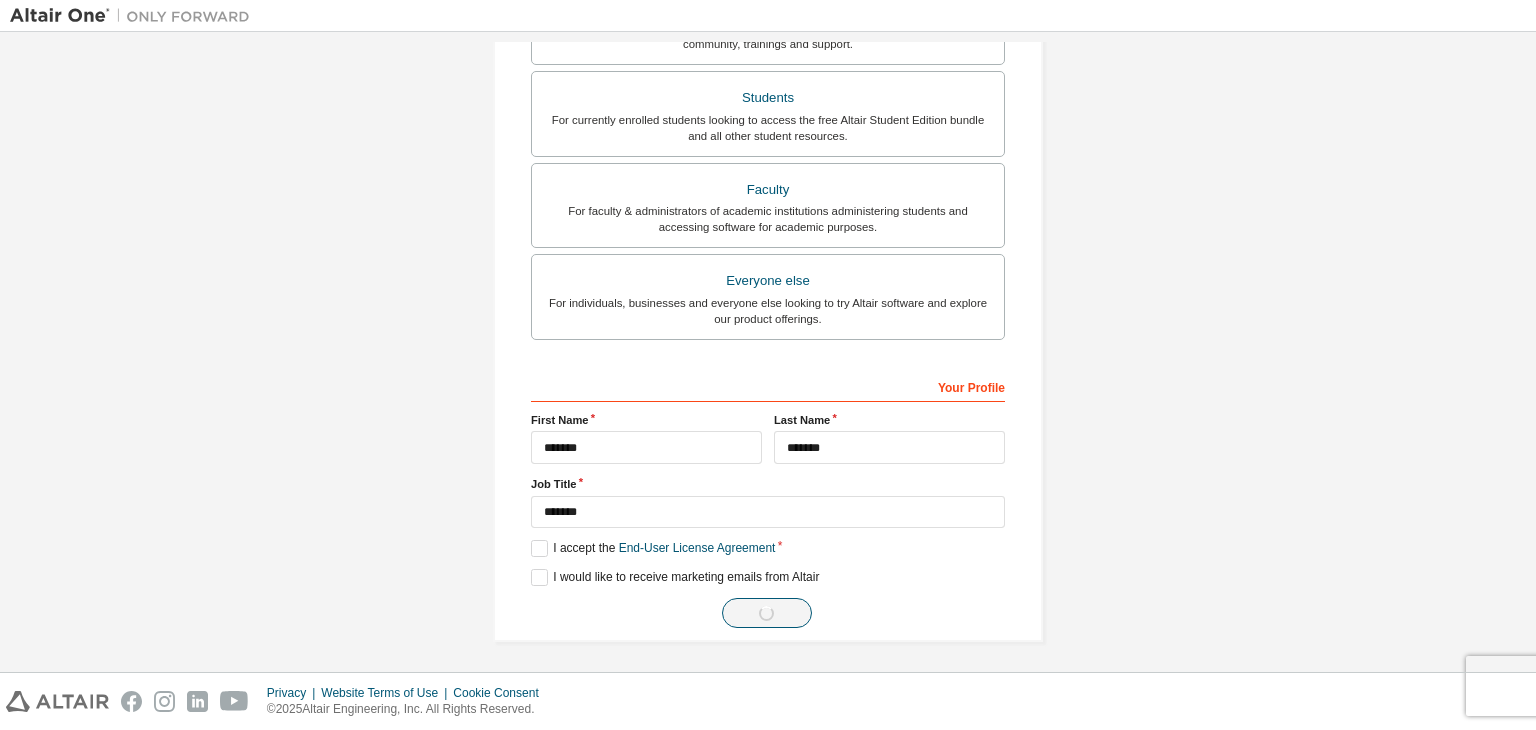 scroll, scrollTop: 0, scrollLeft: 0, axis: both 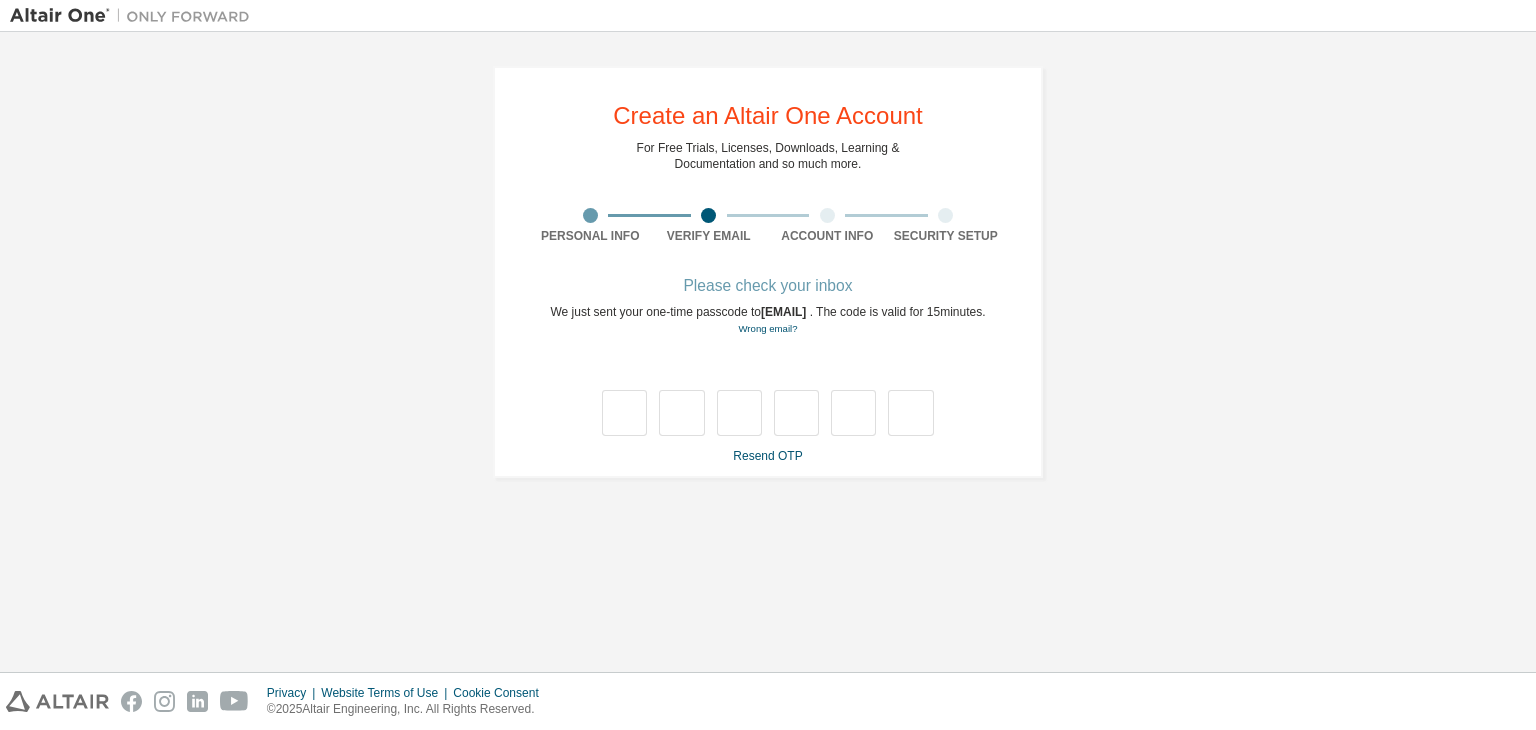 type on "*" 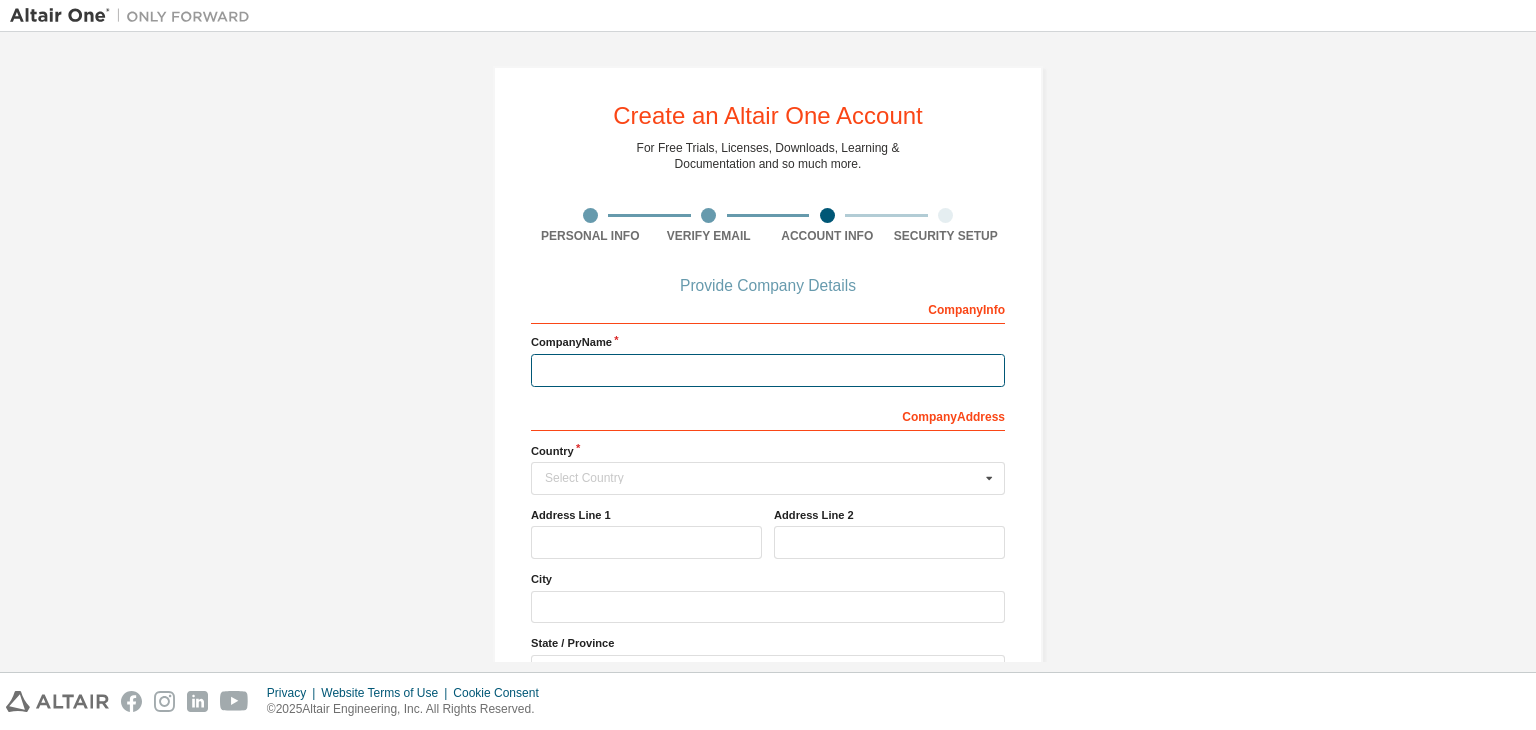 click at bounding box center (768, 370) 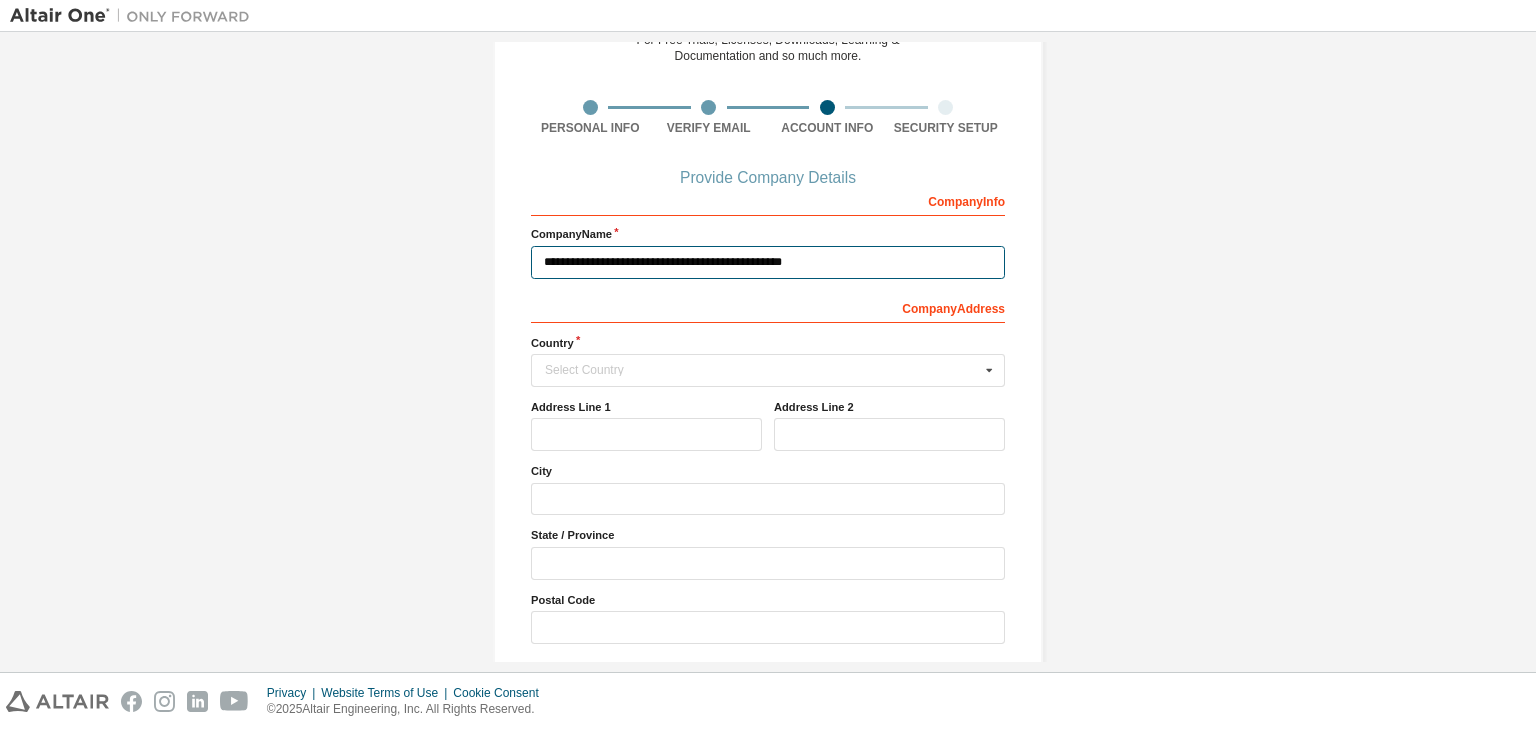 scroll, scrollTop: 180, scrollLeft: 0, axis: vertical 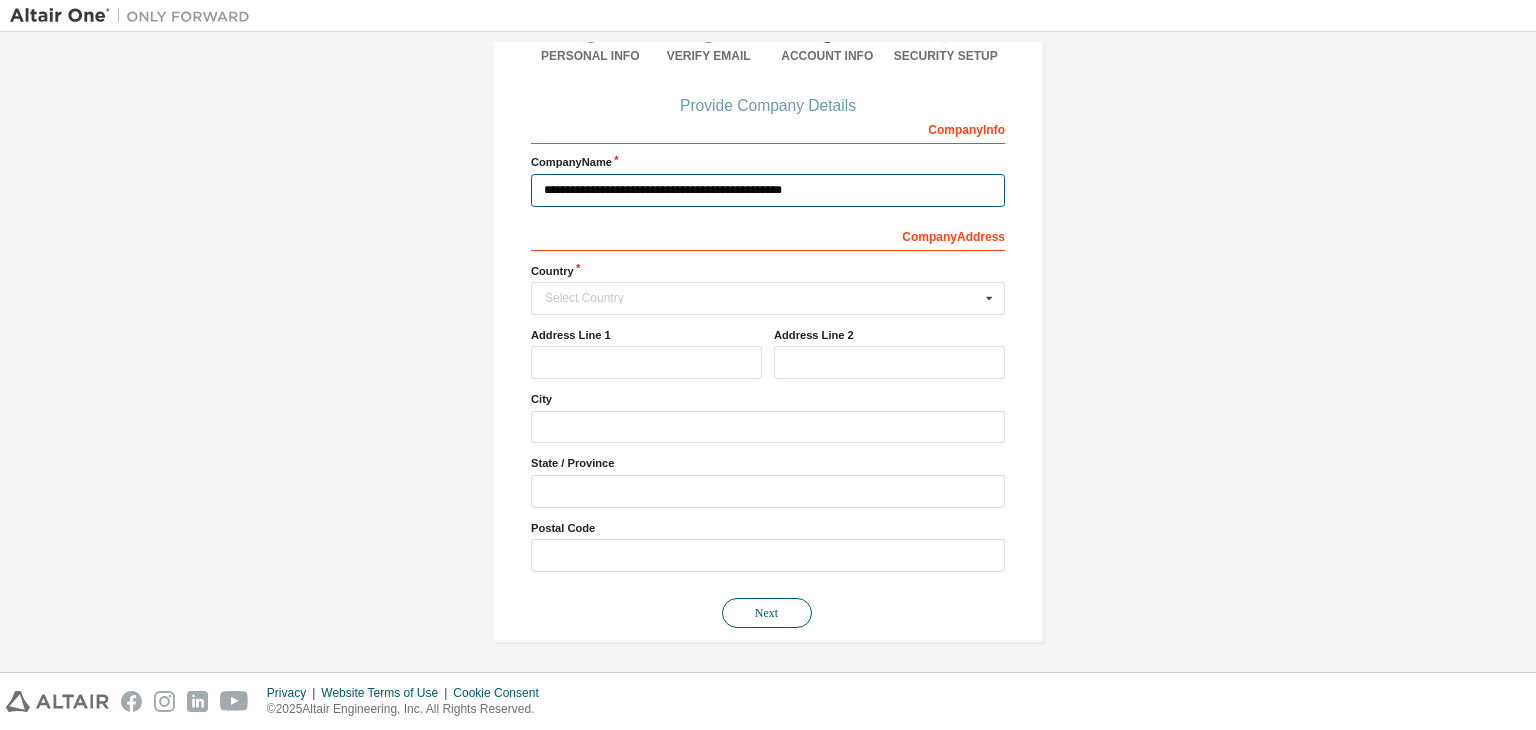 type on "**********" 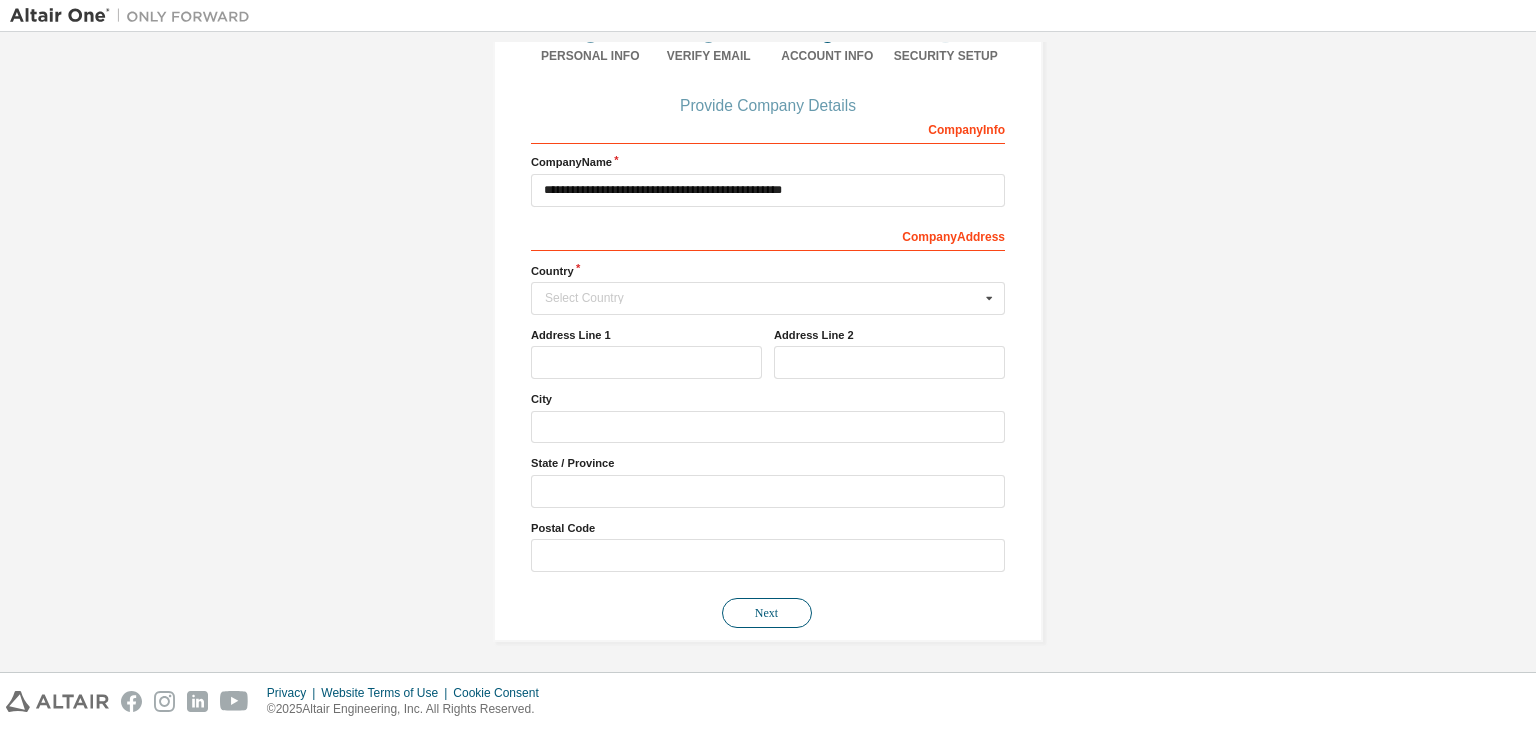 click on "Next" at bounding box center (767, 613) 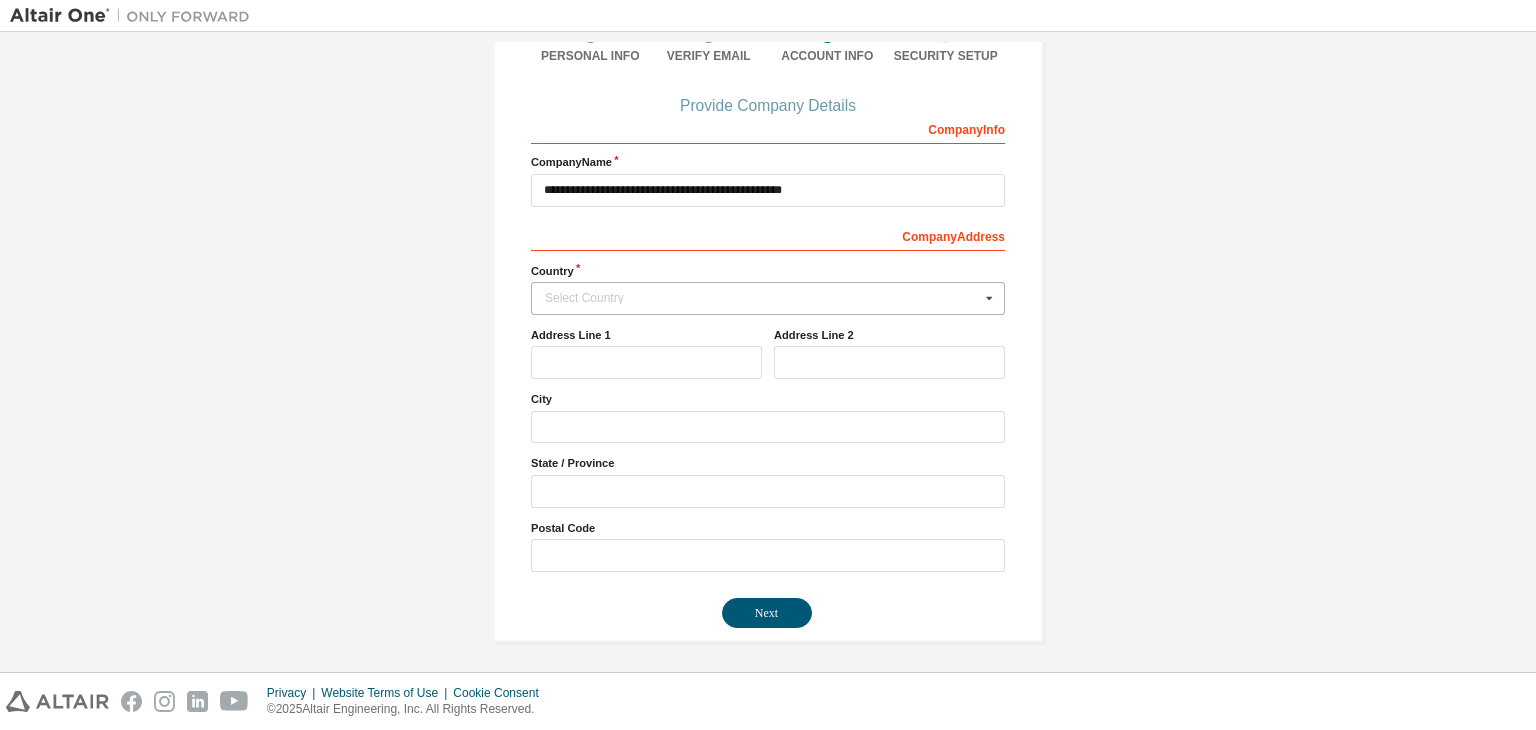 click on "Select Country" at bounding box center (762, 298) 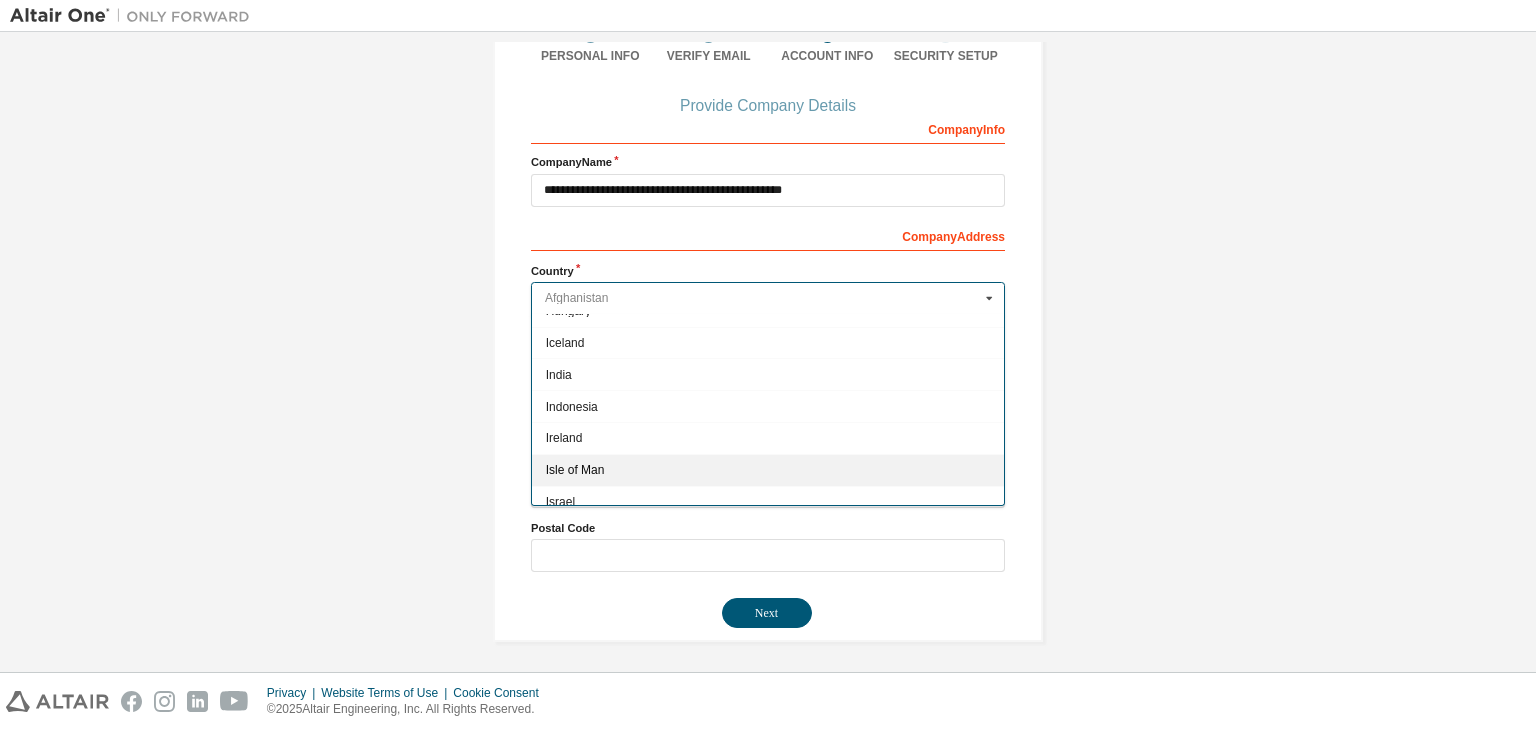 scroll, scrollTop: 3139, scrollLeft: 0, axis: vertical 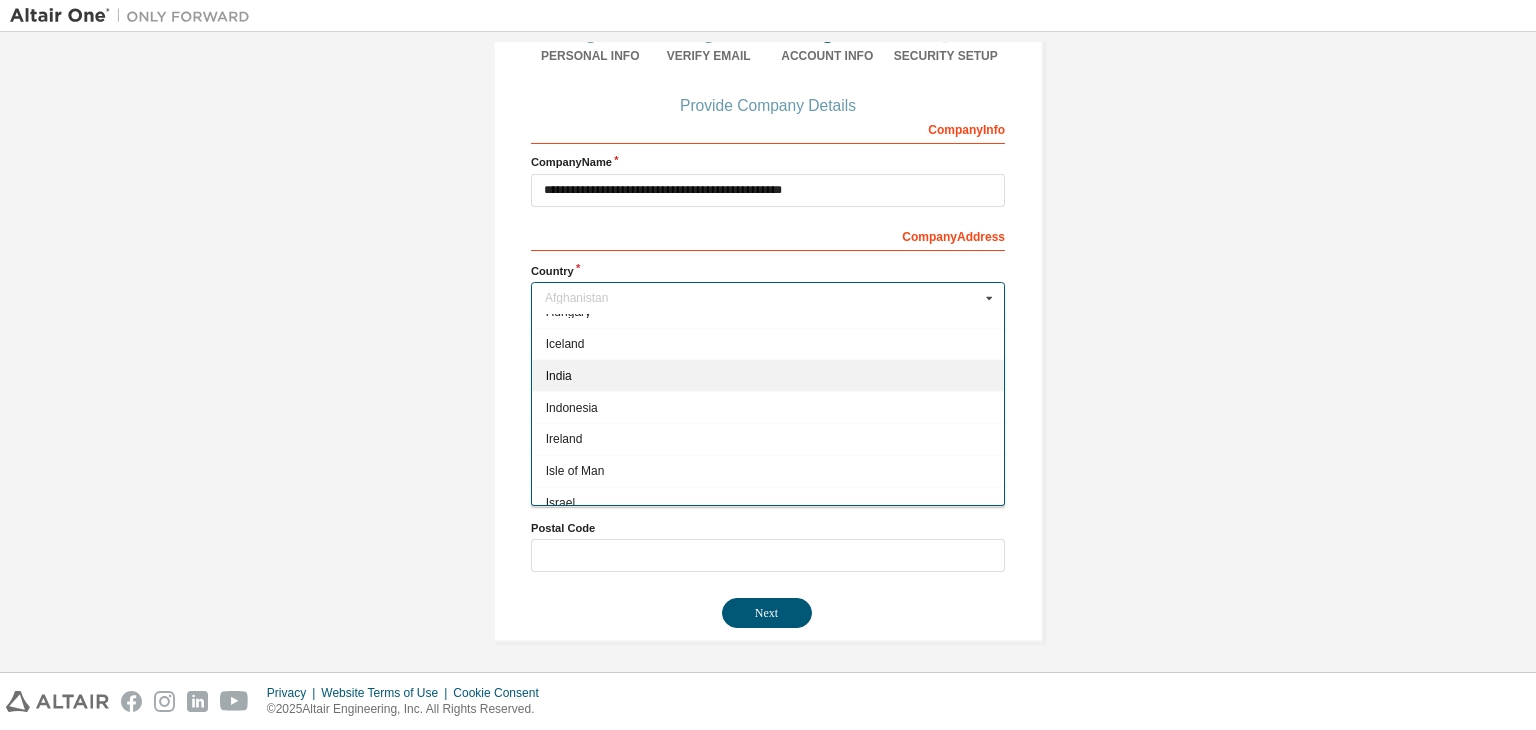 click on "India" at bounding box center (768, 376) 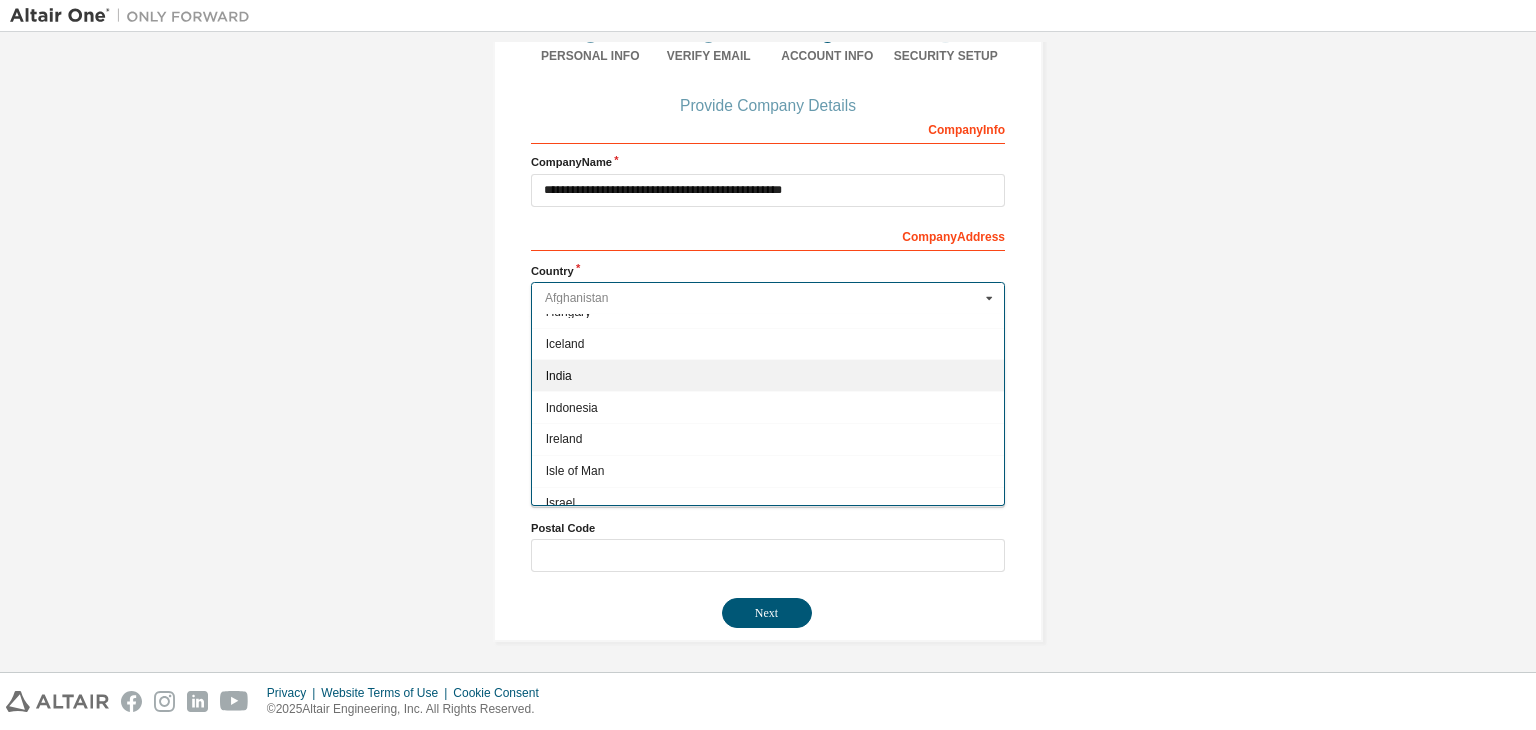 type on "***" 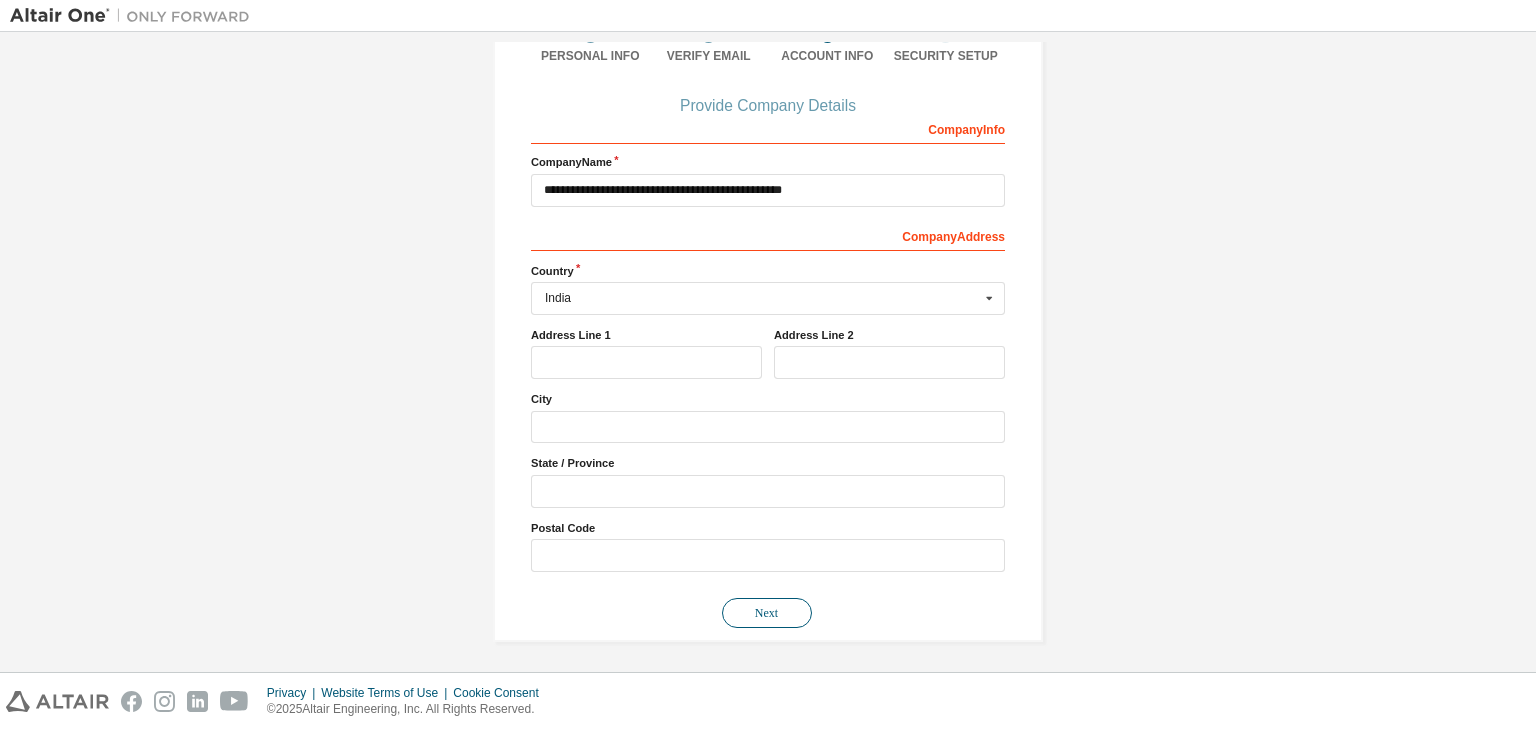 click on "Next" at bounding box center (767, 613) 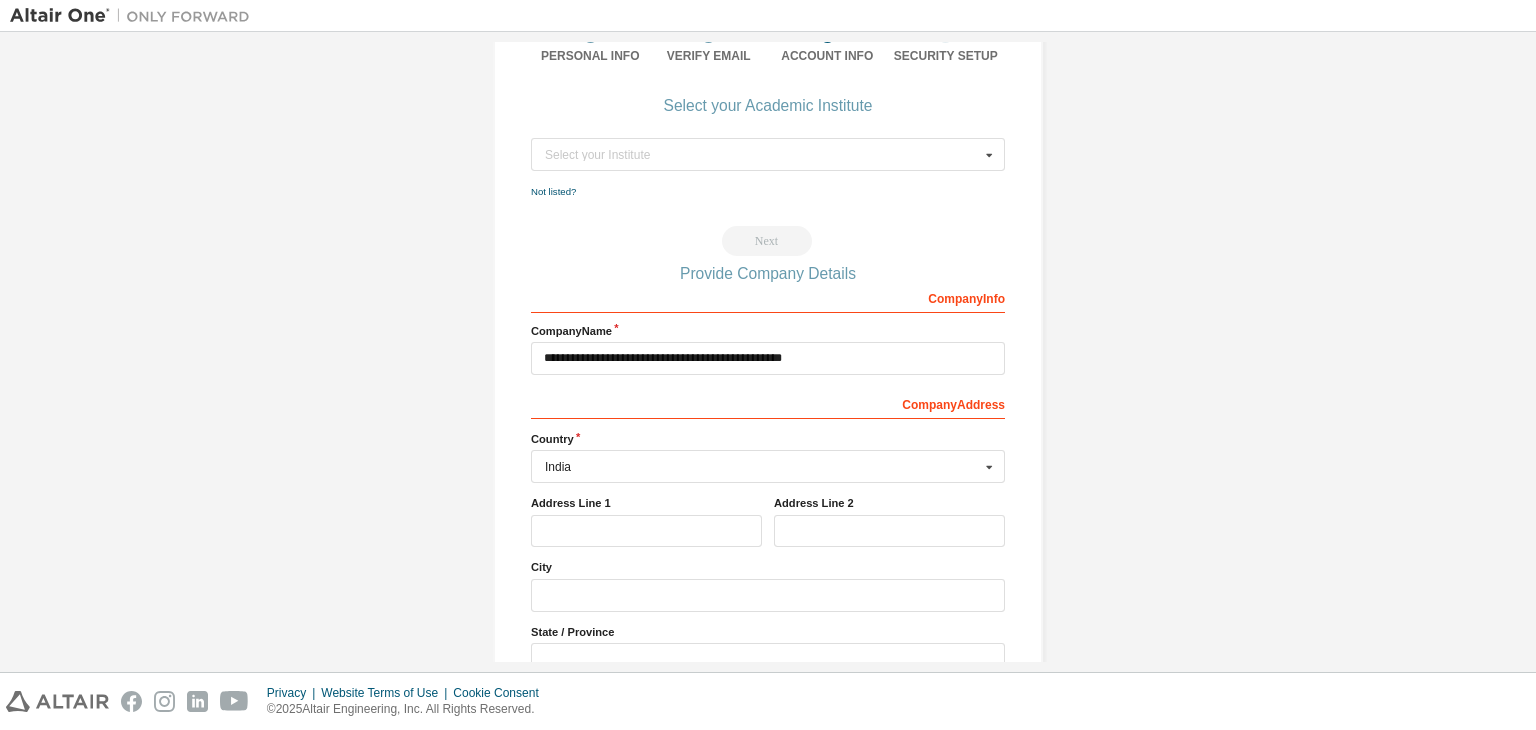 scroll, scrollTop: 0, scrollLeft: 0, axis: both 